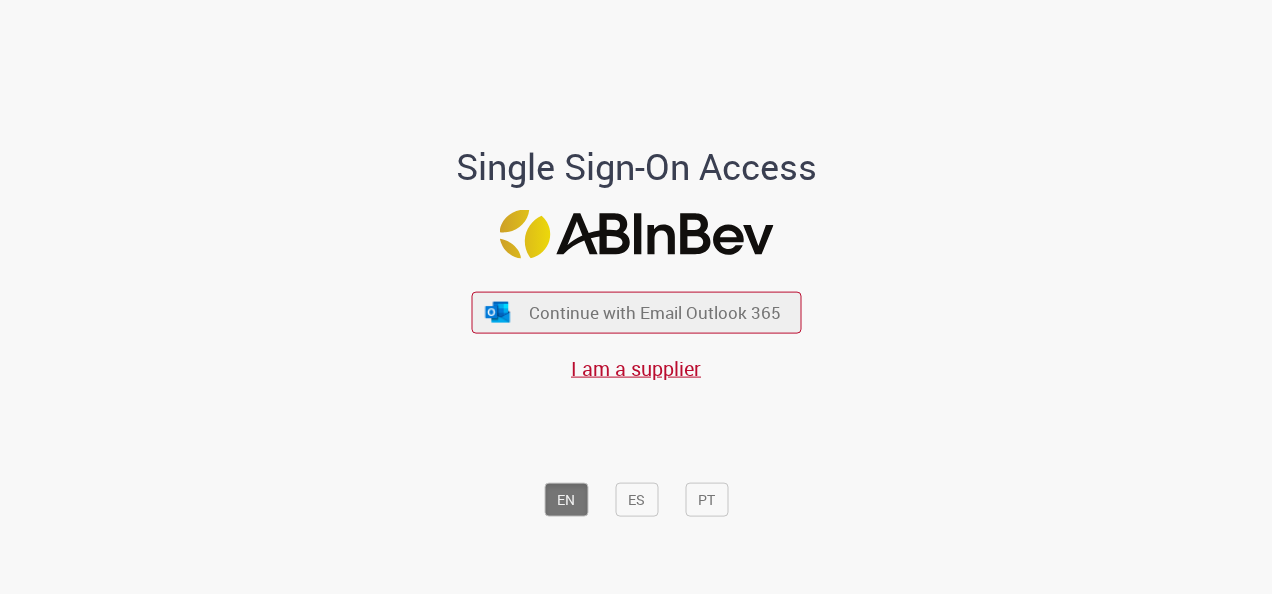 scroll, scrollTop: 0, scrollLeft: 0, axis: both 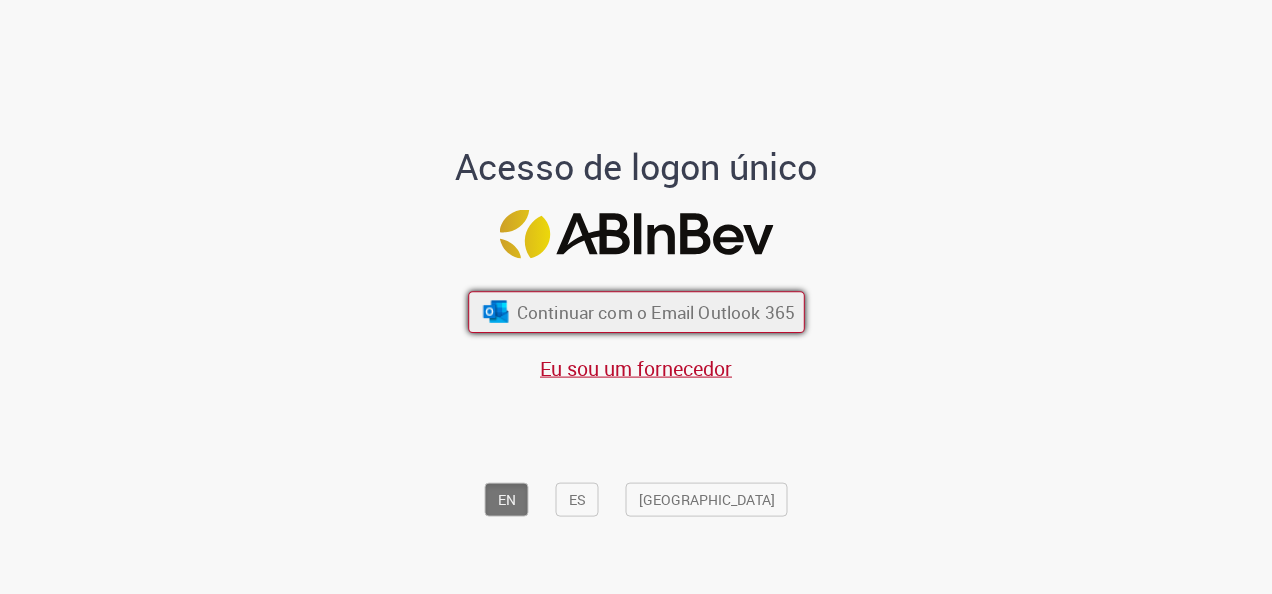 click on "Continuar com o Email Outlook 365" at bounding box center [655, 312] 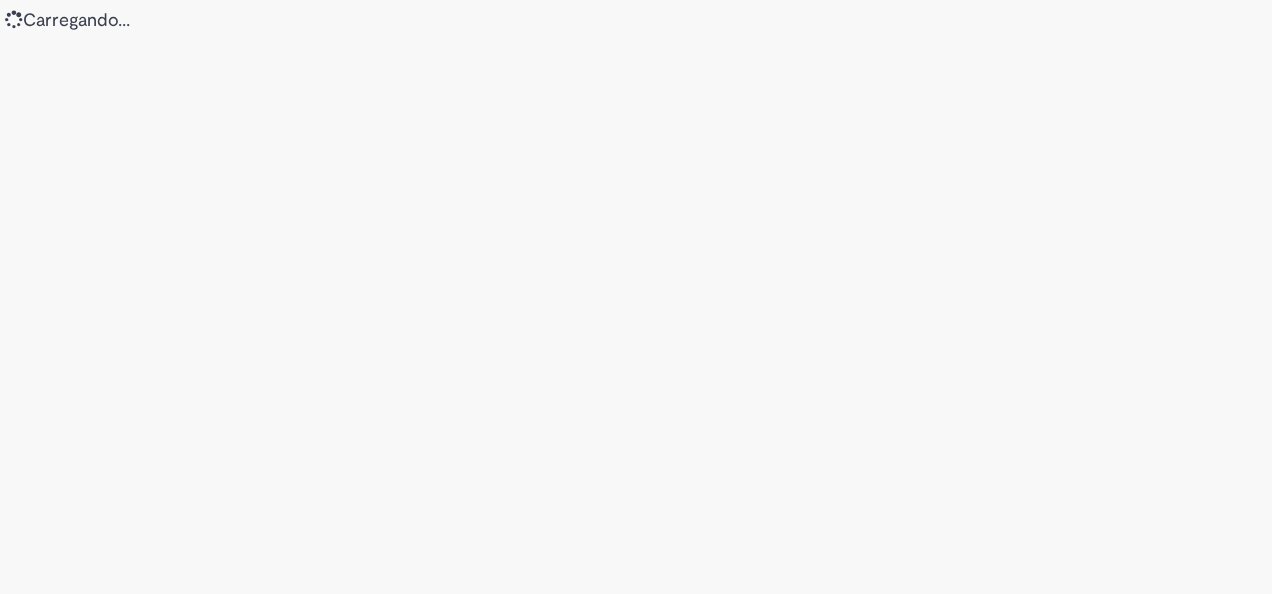 scroll, scrollTop: 0, scrollLeft: 0, axis: both 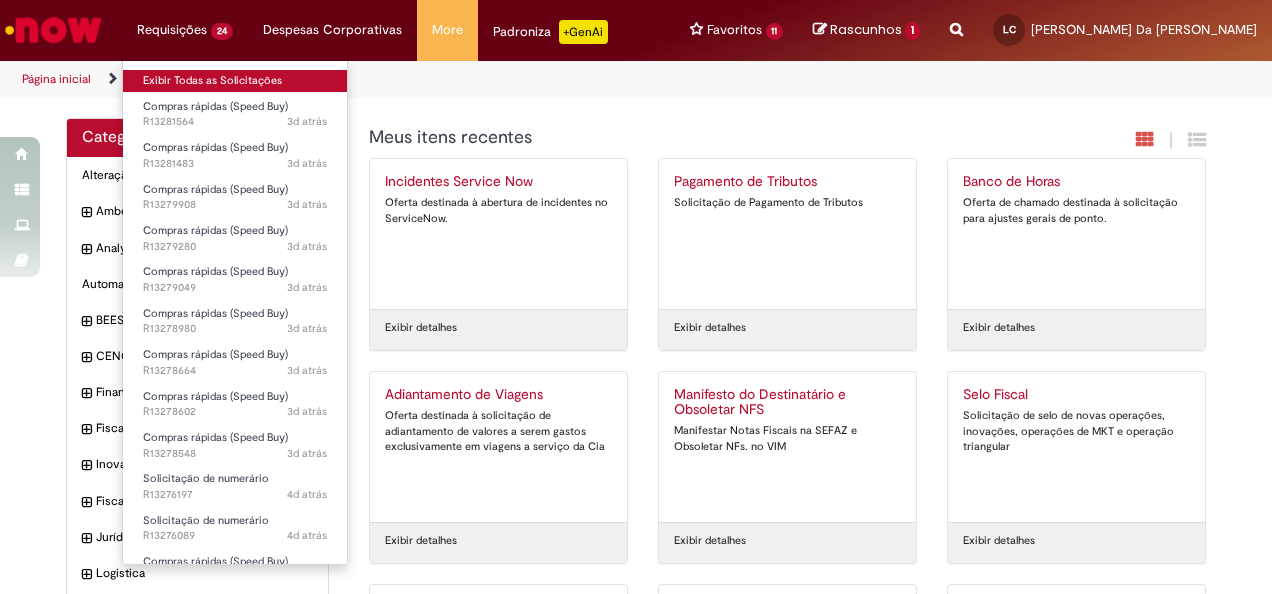 click on "Exibir Todas as Solicitações" at bounding box center (235, 81) 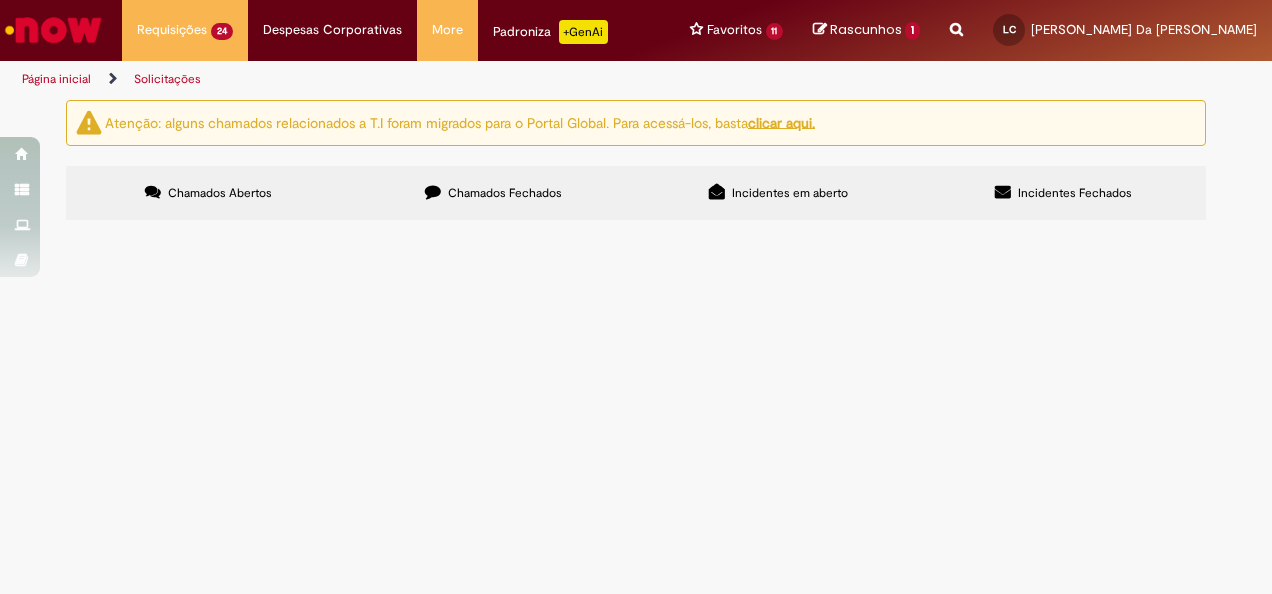 scroll, scrollTop: 200, scrollLeft: 0, axis: vertical 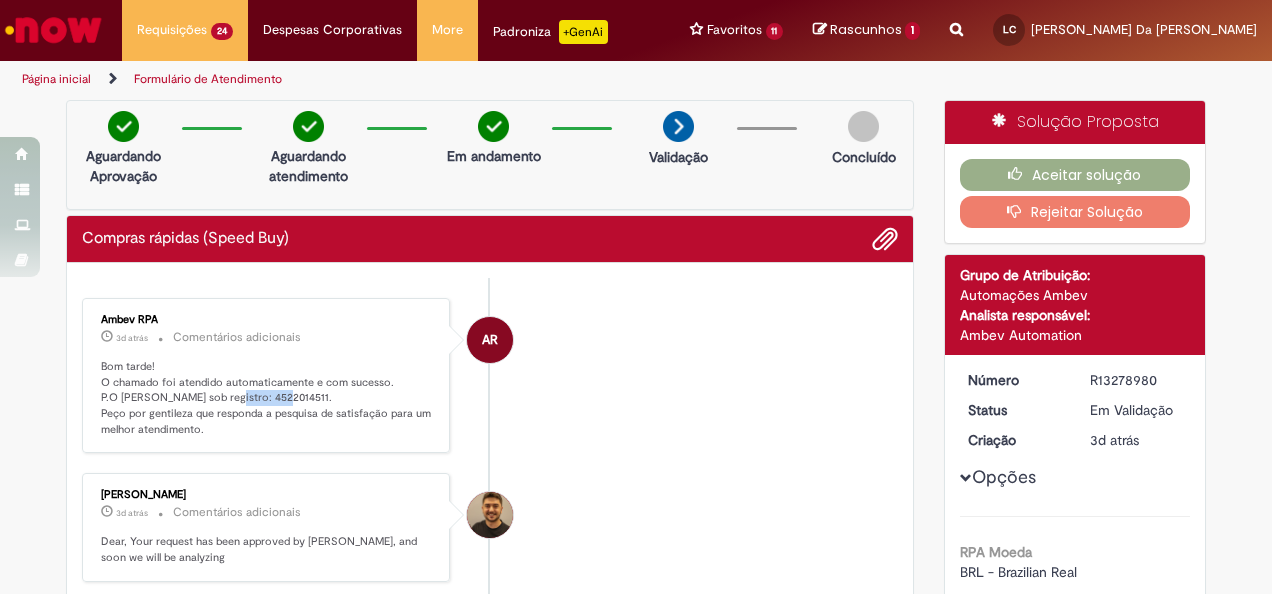 drag, startPoint x: 212, startPoint y: 390, endPoint x: 266, endPoint y: 390, distance: 54 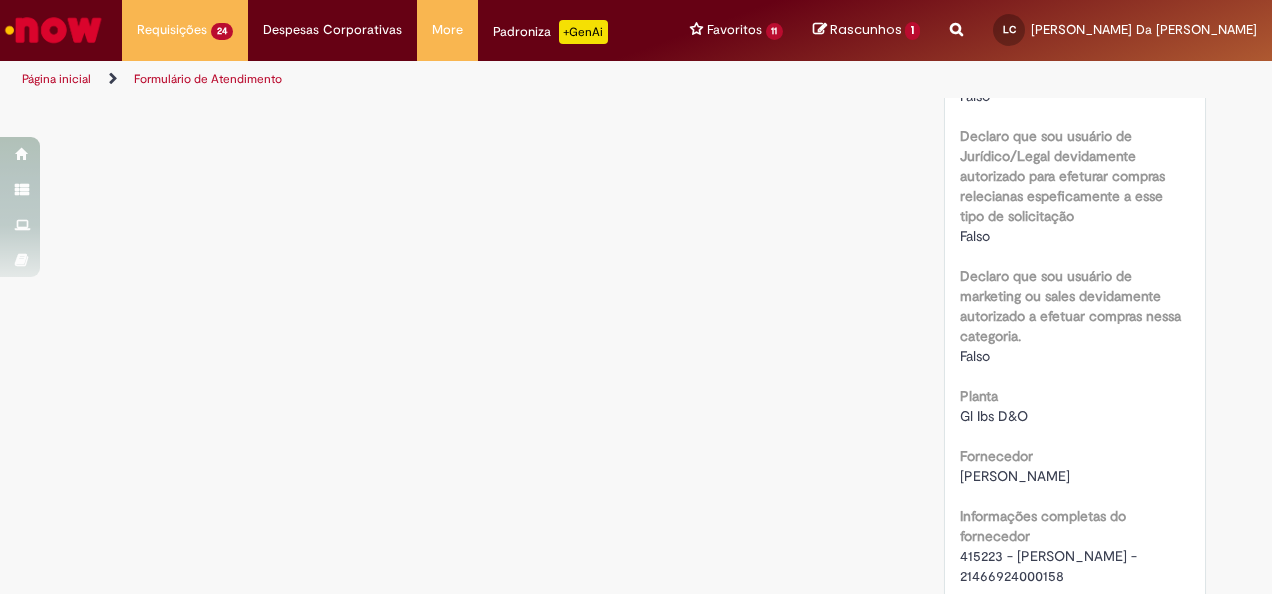 scroll, scrollTop: 1500, scrollLeft: 0, axis: vertical 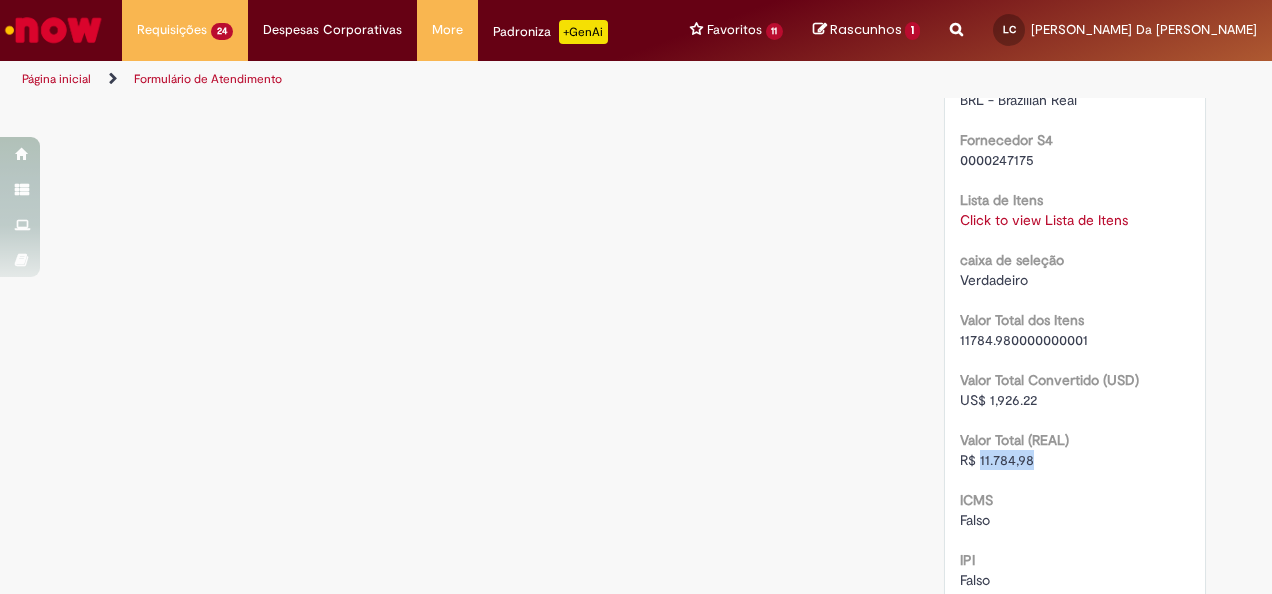 drag, startPoint x: 1024, startPoint y: 459, endPoint x: 972, endPoint y: 460, distance: 52.009613 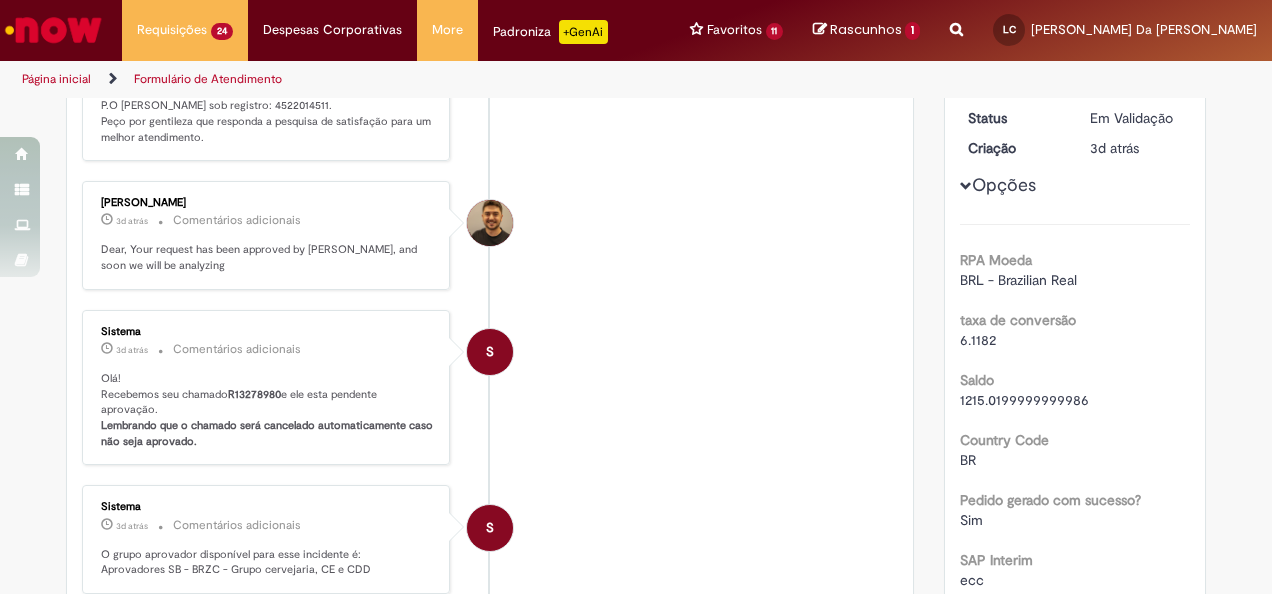 scroll, scrollTop: 0, scrollLeft: 0, axis: both 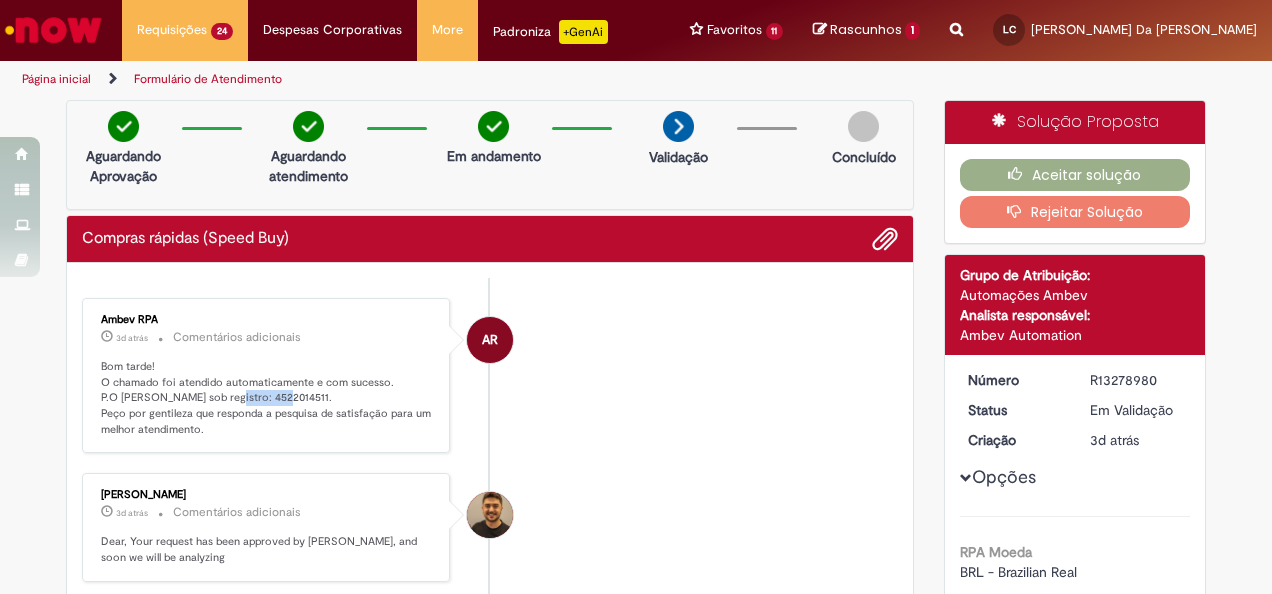drag, startPoint x: 212, startPoint y: 394, endPoint x: 264, endPoint y: 394, distance: 52 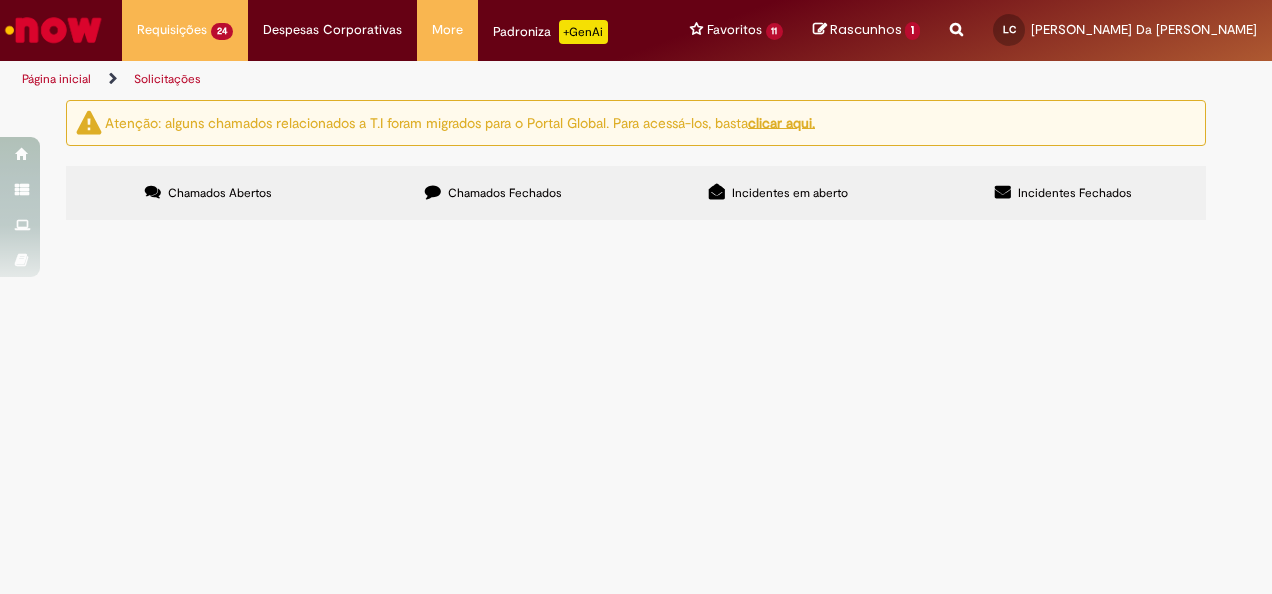 click on "CILINDRO DE GAS BEBEDOUROS" at bounding box center [0, 0] 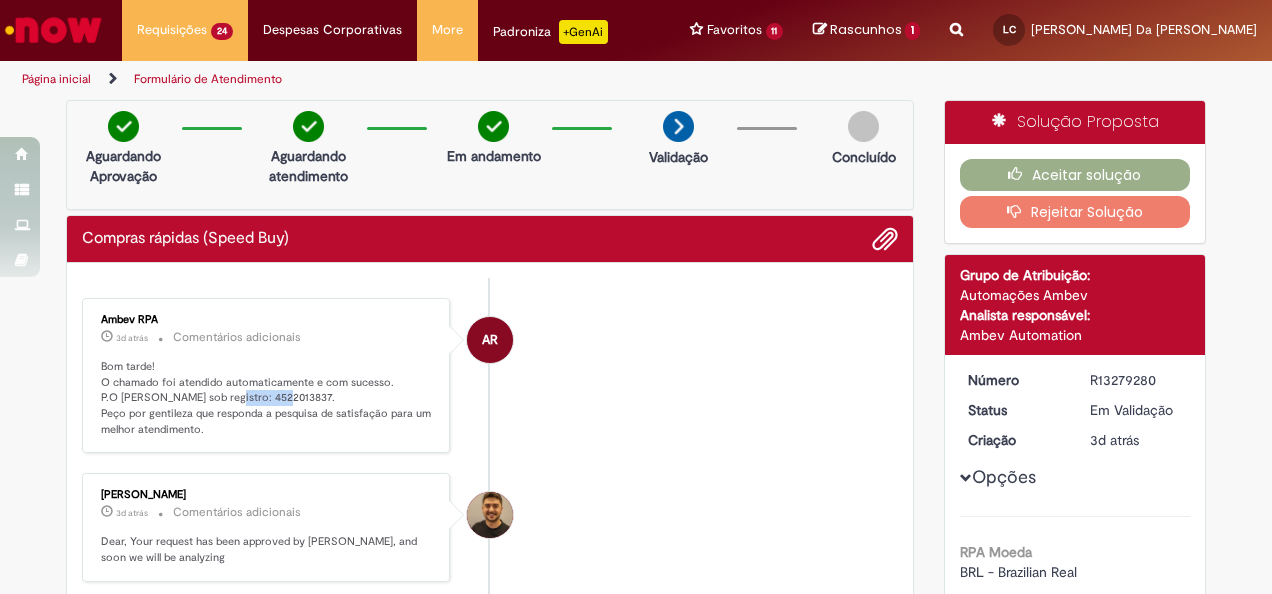 drag, startPoint x: 212, startPoint y: 395, endPoint x: 267, endPoint y: 395, distance: 55 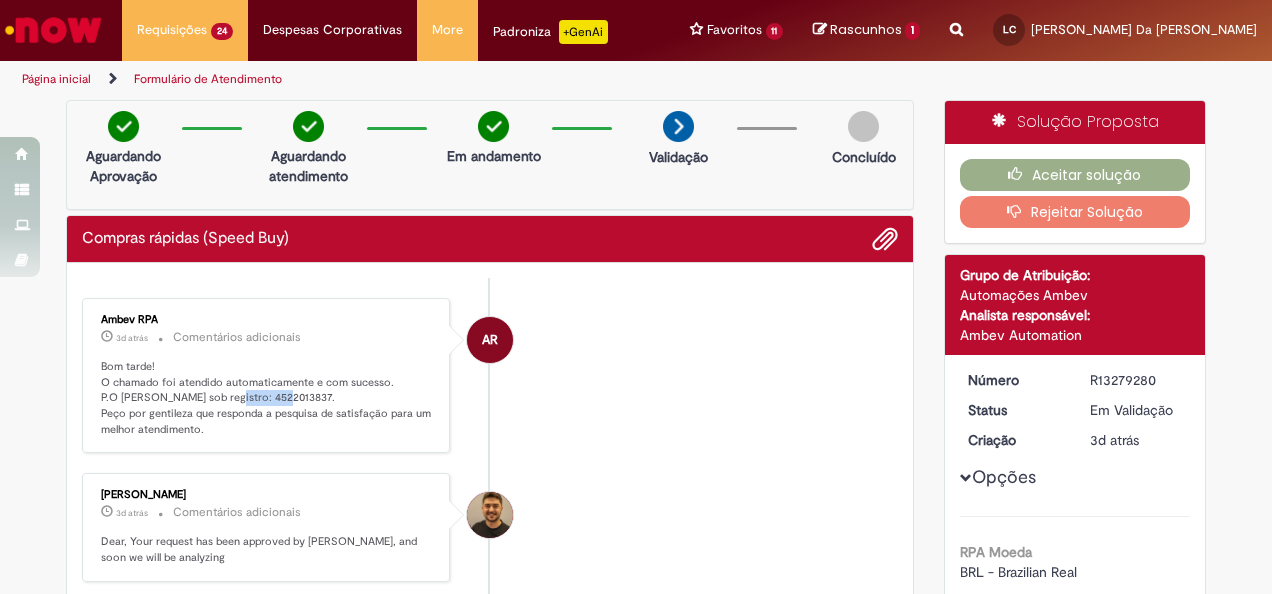 copy on "4522013837" 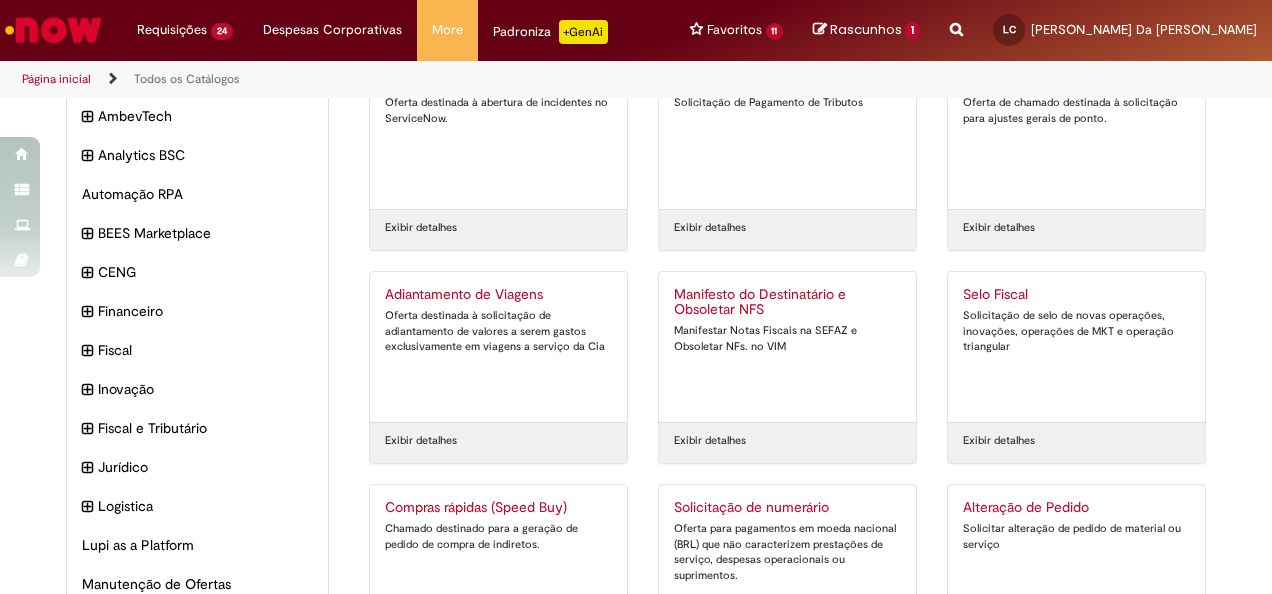 scroll, scrollTop: 0, scrollLeft: 0, axis: both 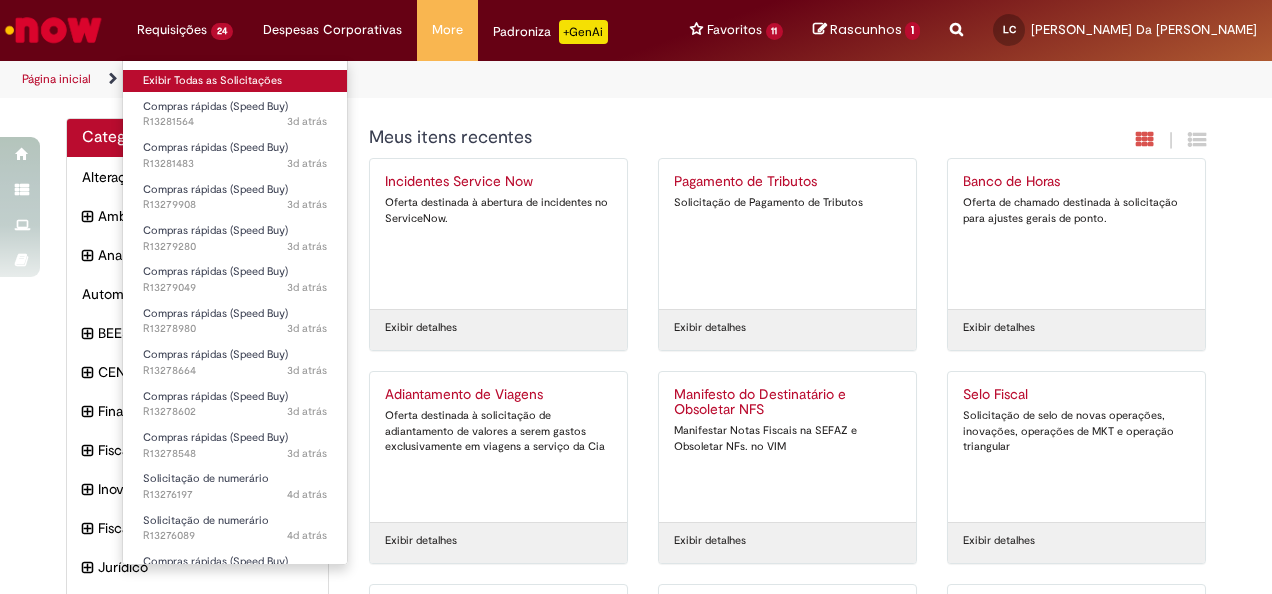 click on "Exibir Todas as Solicitações" at bounding box center (235, 81) 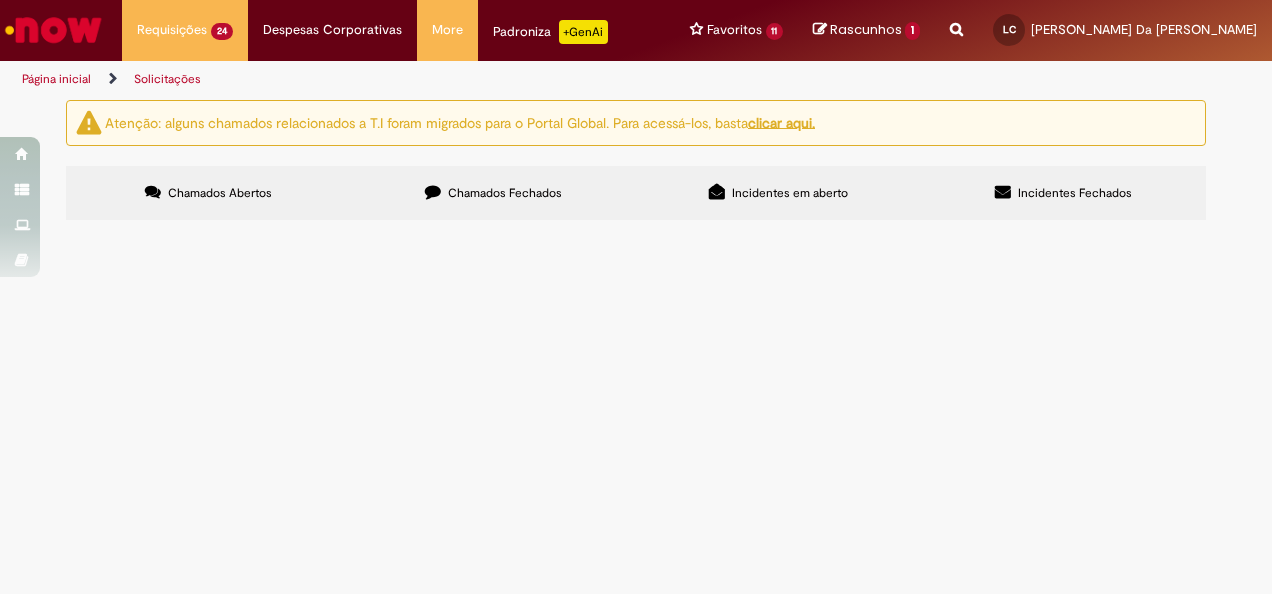 scroll, scrollTop: 200, scrollLeft: 0, axis: vertical 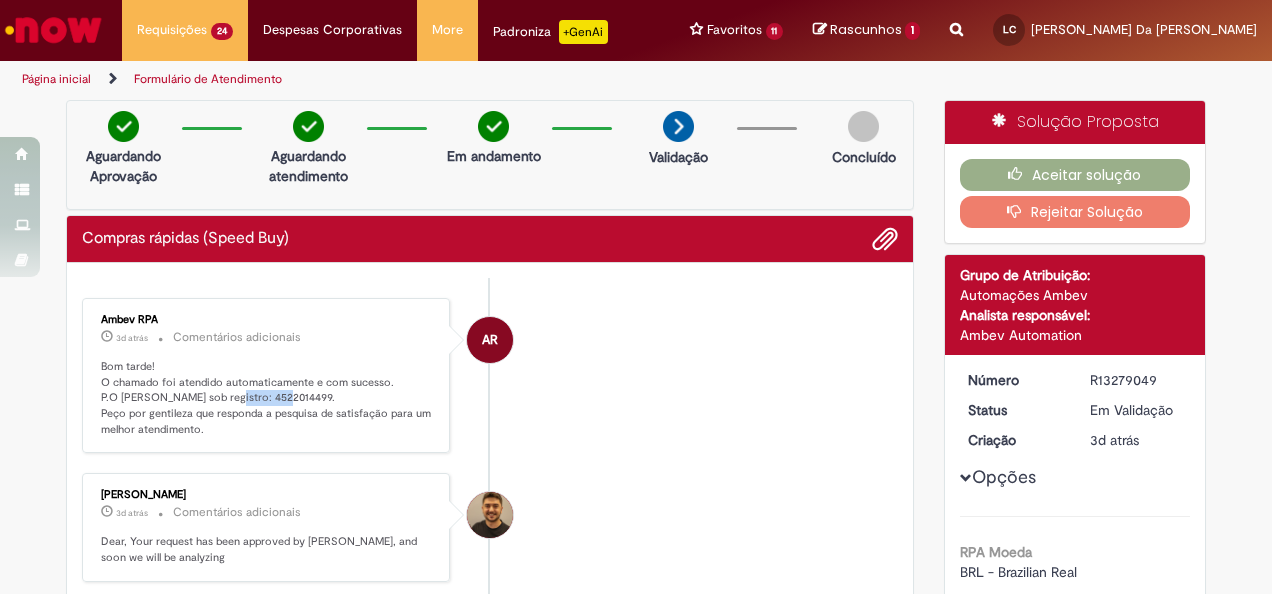 drag, startPoint x: 212, startPoint y: 277, endPoint x: 270, endPoint y: 392, distance: 128.7983 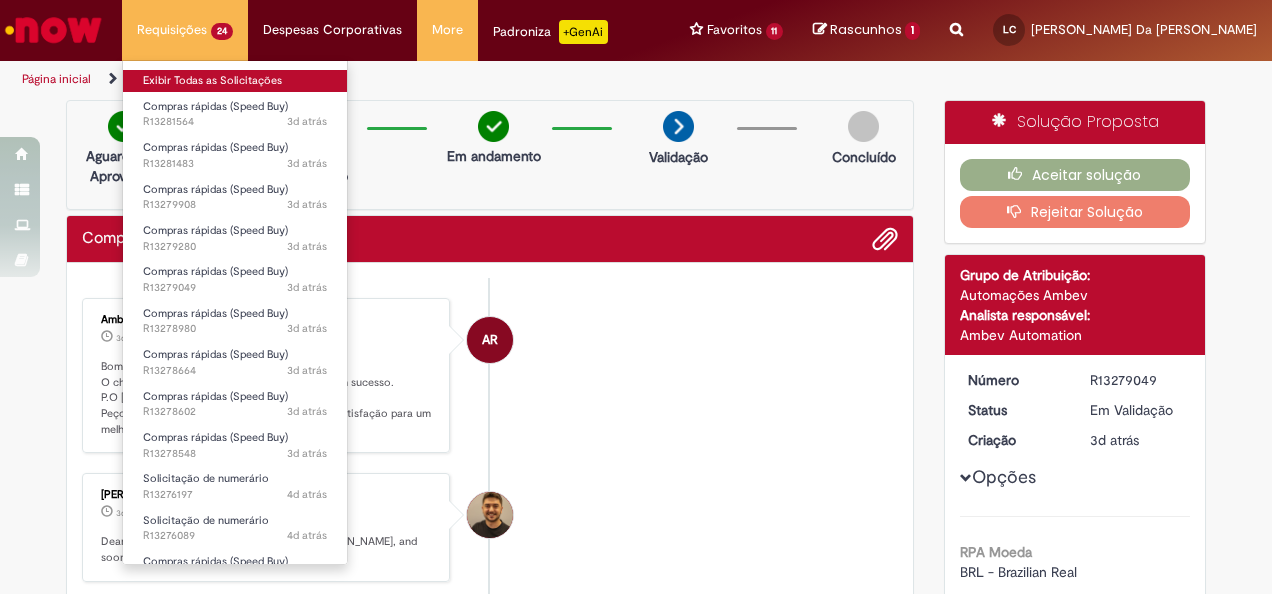 click on "Exibir Todas as Solicitações" at bounding box center [235, 81] 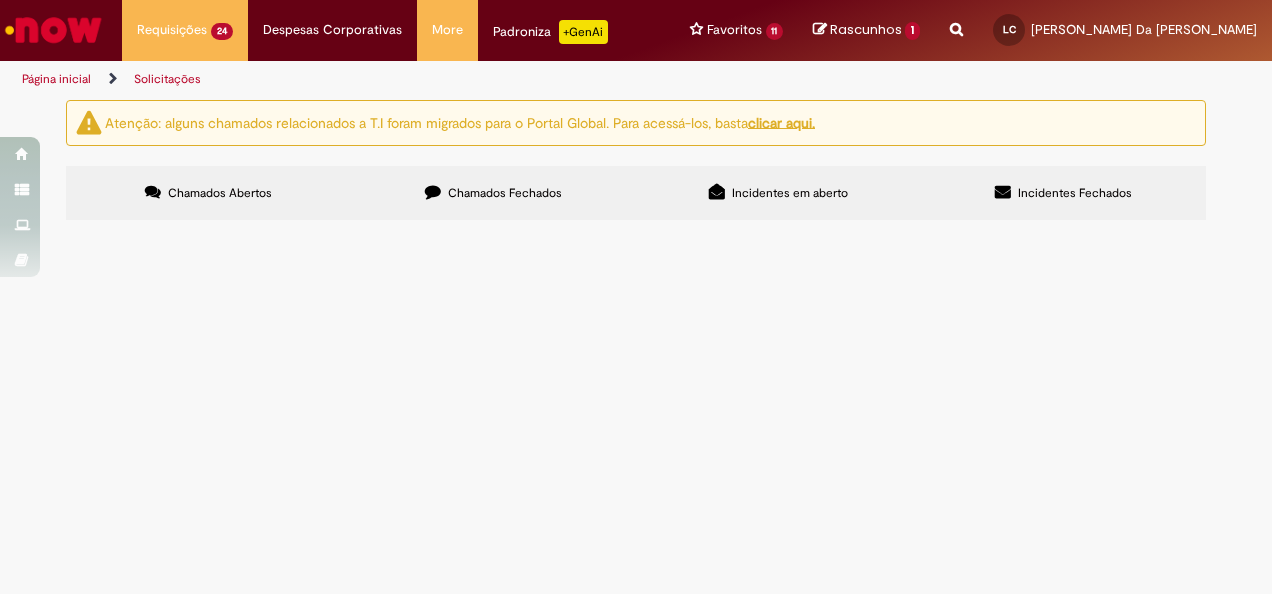 scroll, scrollTop: 300, scrollLeft: 0, axis: vertical 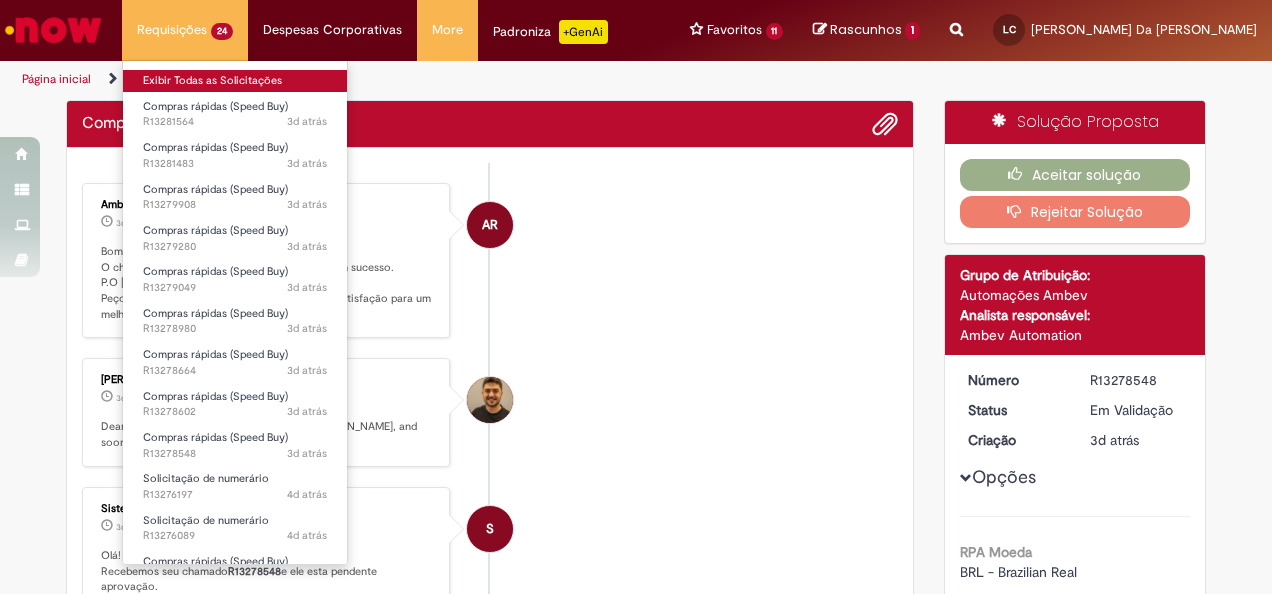 click on "Exibir Todas as Solicitações" at bounding box center [235, 81] 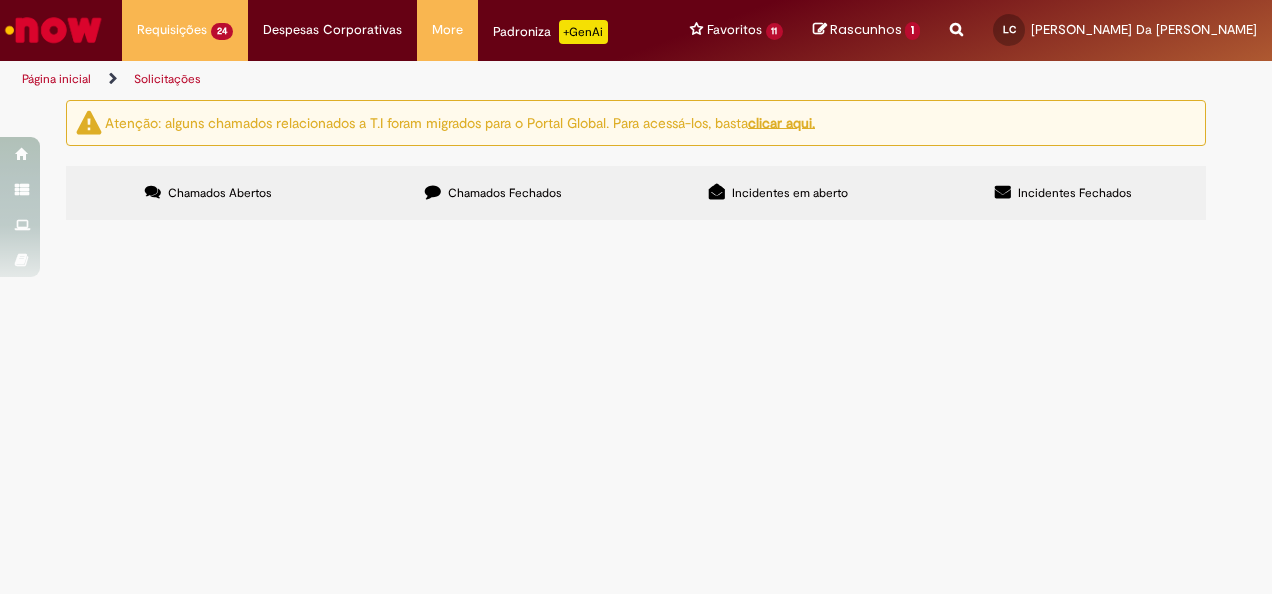 scroll, scrollTop: 300, scrollLeft: 0, axis: vertical 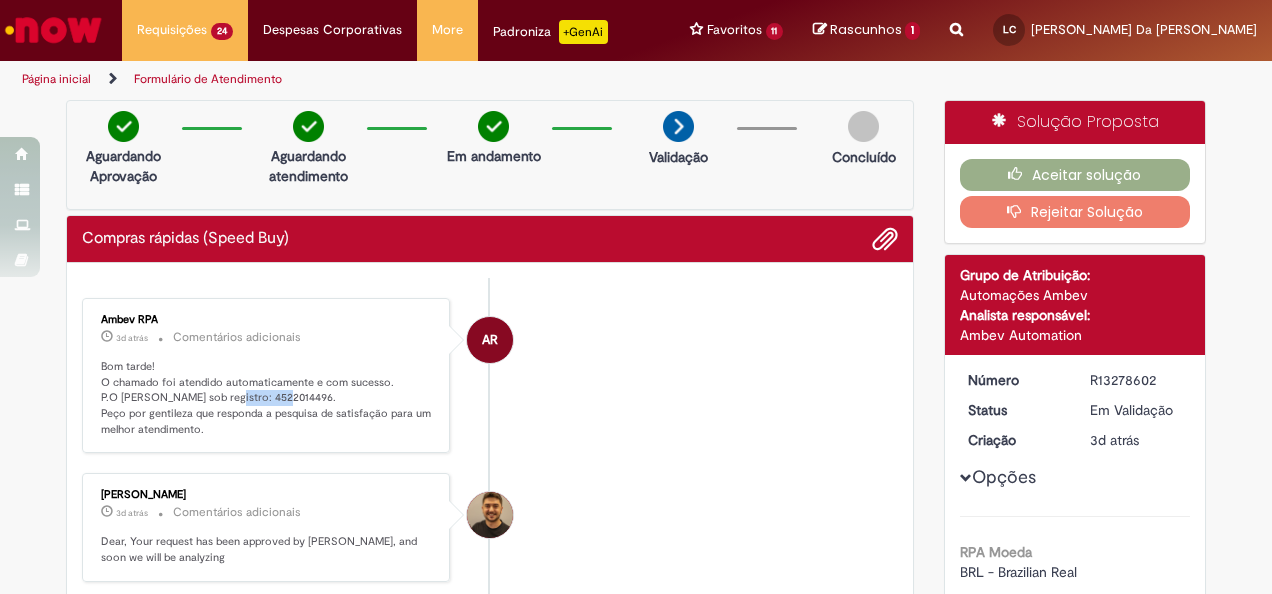 drag, startPoint x: 211, startPoint y: 394, endPoint x: 268, endPoint y: 394, distance: 57 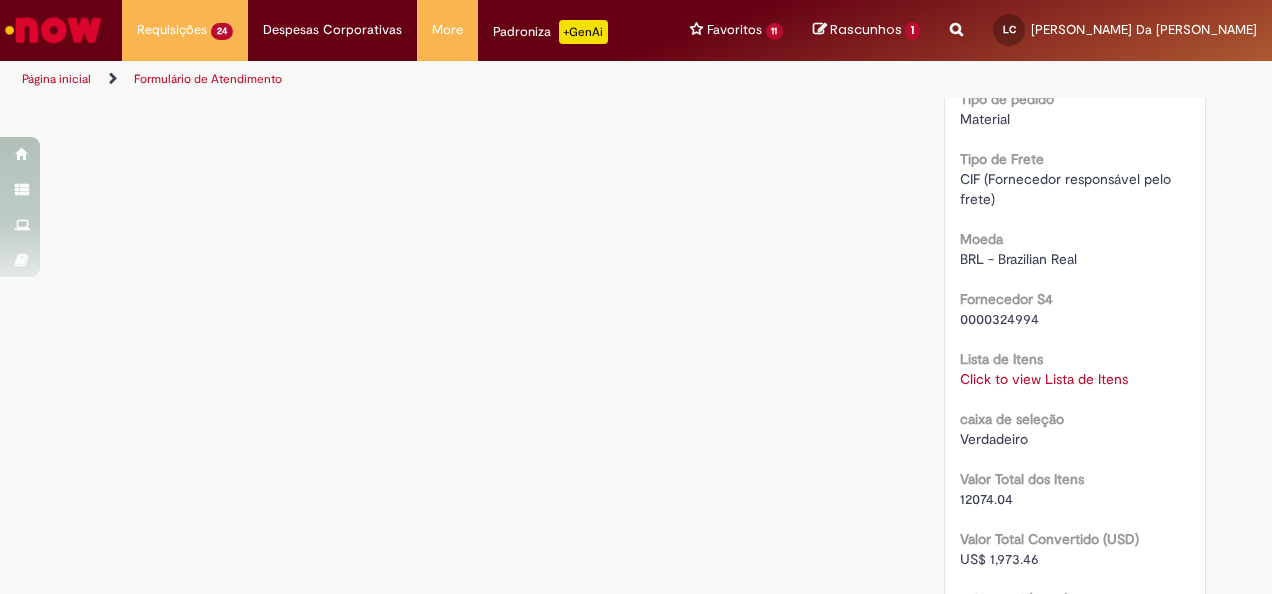 scroll, scrollTop: 1916, scrollLeft: 0, axis: vertical 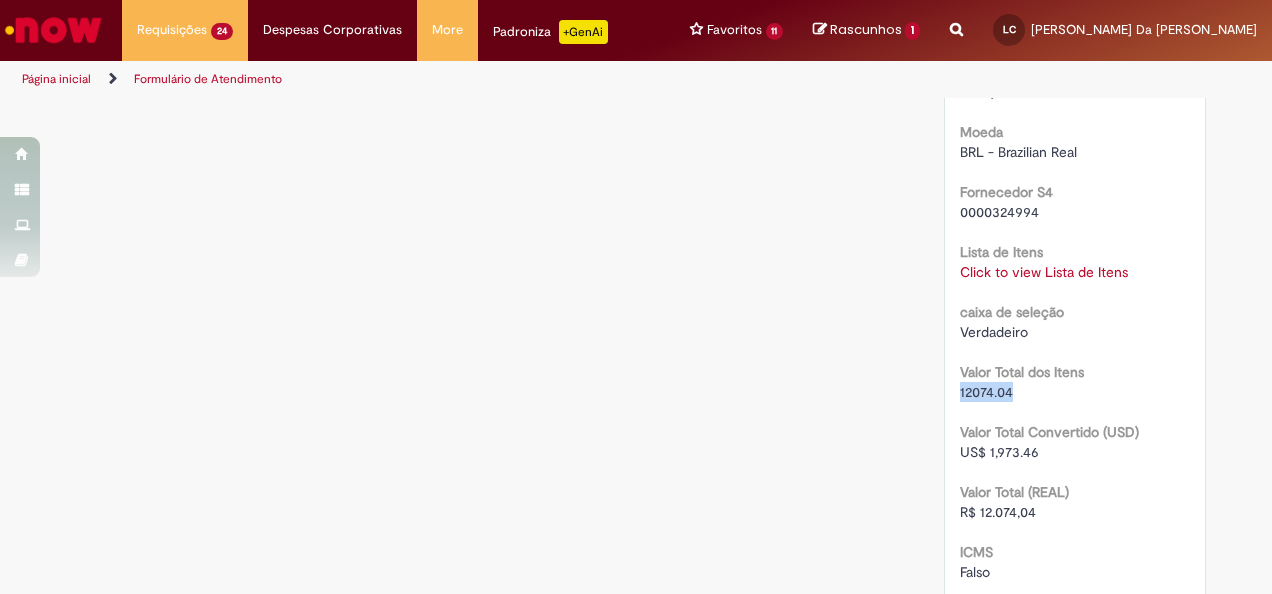 drag, startPoint x: 1013, startPoint y: 410, endPoint x: 947, endPoint y: 412, distance: 66.0303 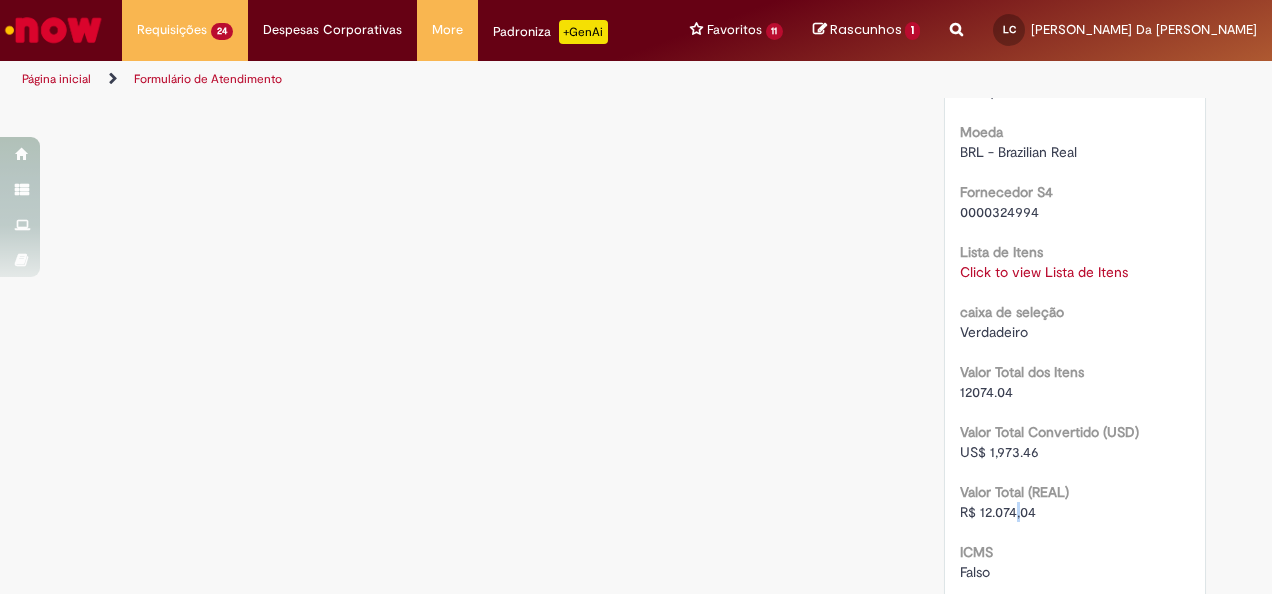 drag, startPoint x: 947, startPoint y: 412, endPoint x: 1011, endPoint y: 533, distance: 136.88316 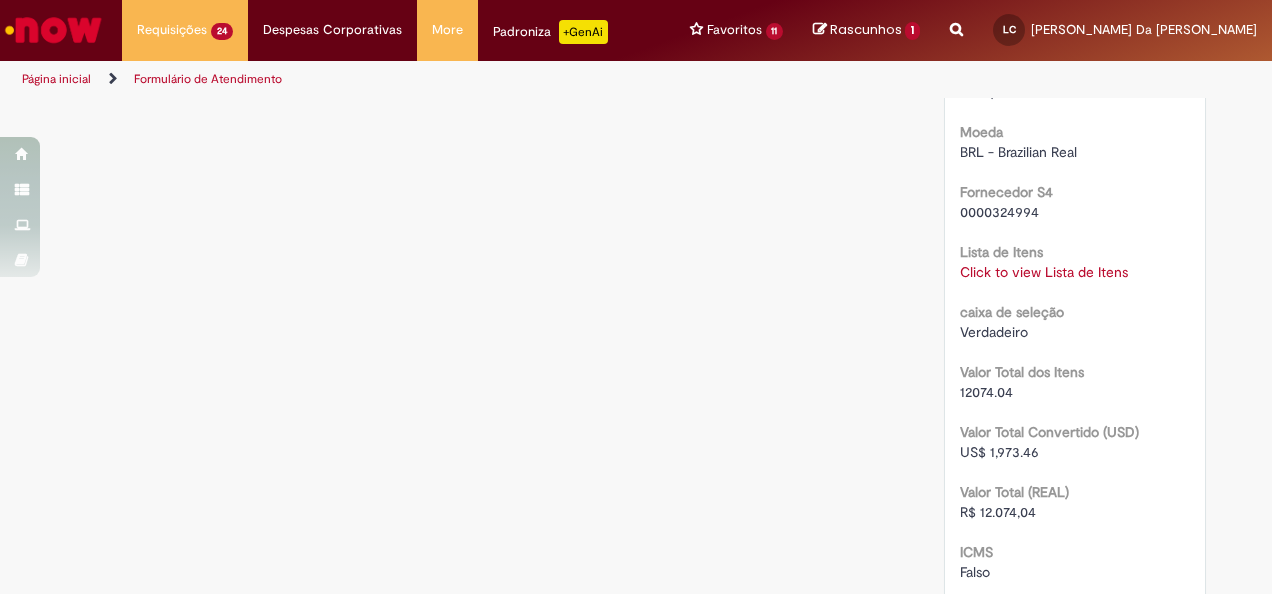 drag, startPoint x: 1011, startPoint y: 533, endPoint x: 1031, endPoint y: 532, distance: 20.024984 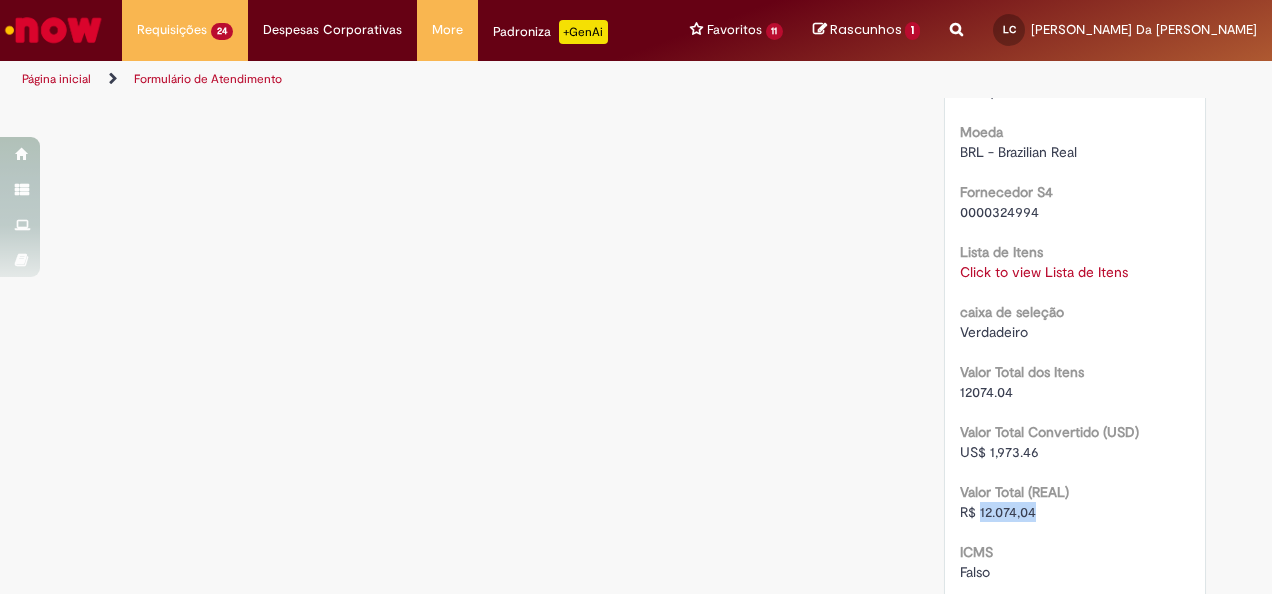 drag, startPoint x: 1032, startPoint y: 525, endPoint x: 972, endPoint y: 533, distance: 60.530983 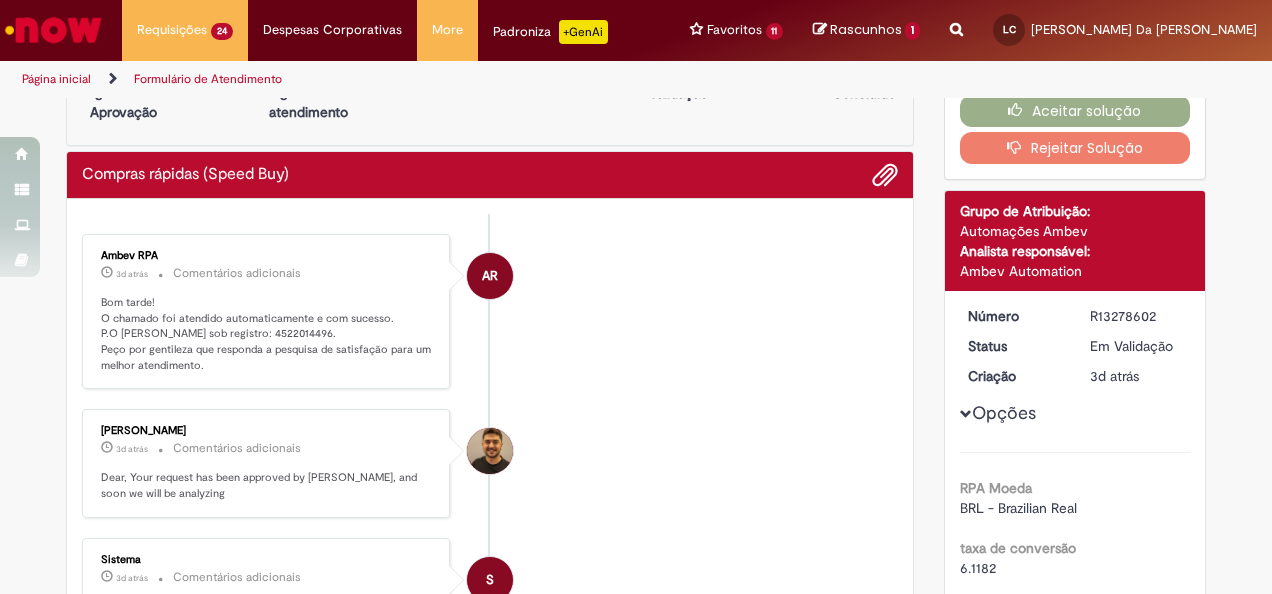scroll, scrollTop: 0, scrollLeft: 0, axis: both 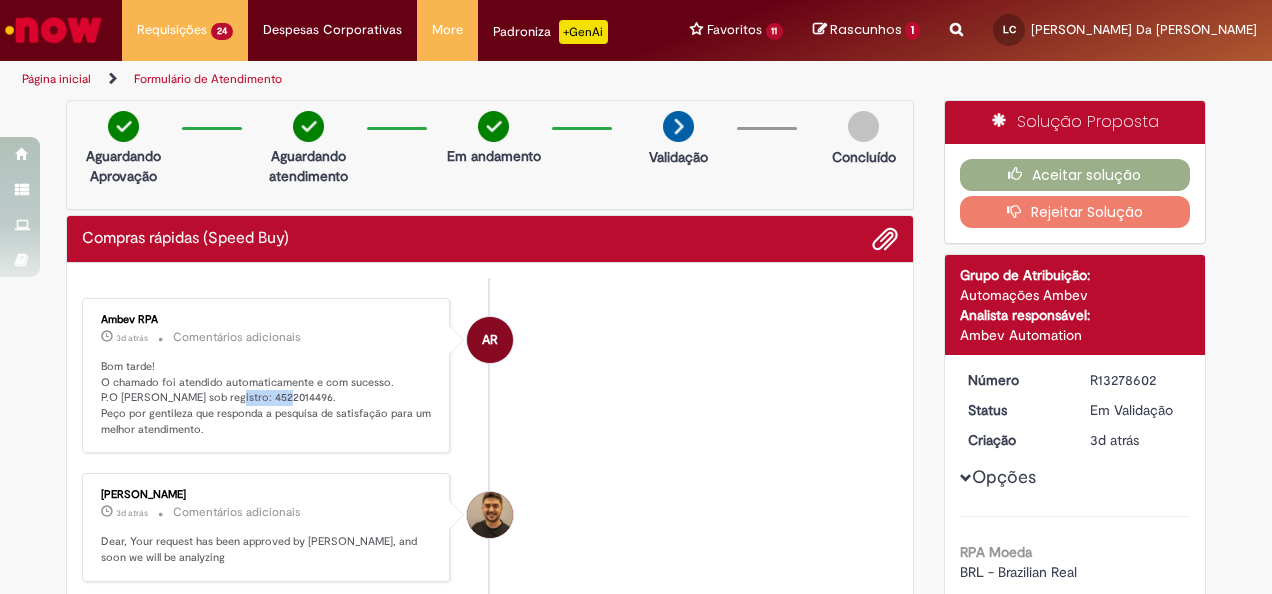 drag, startPoint x: 267, startPoint y: 395, endPoint x: 213, endPoint y: 390, distance: 54.230988 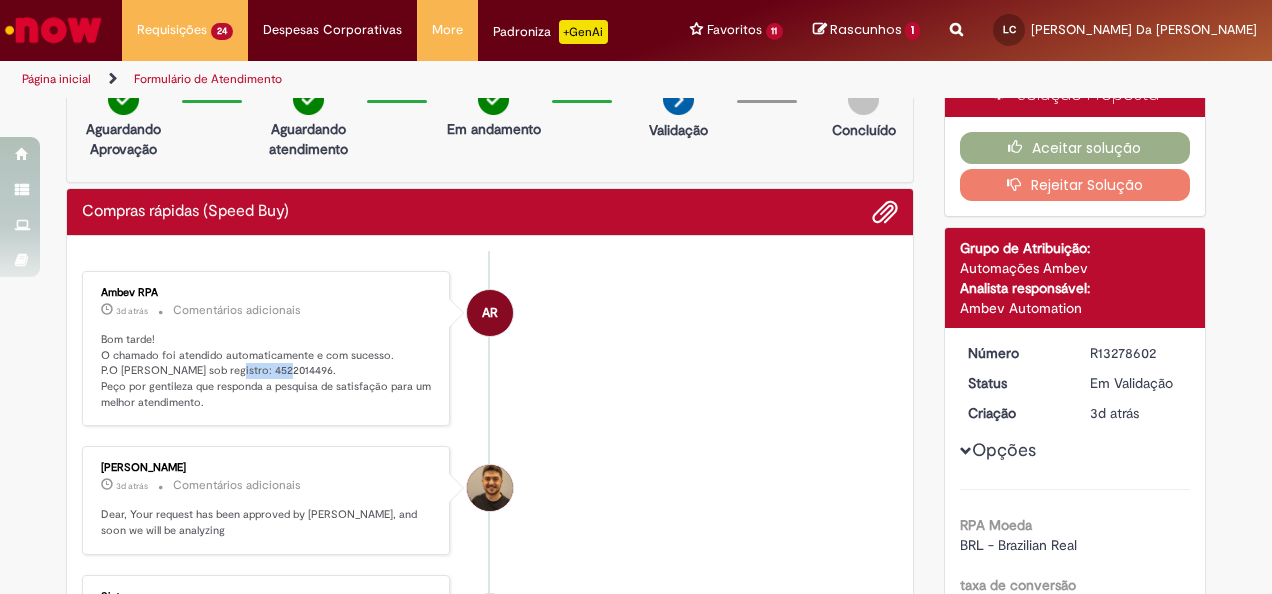 scroll, scrollTop: 0, scrollLeft: 0, axis: both 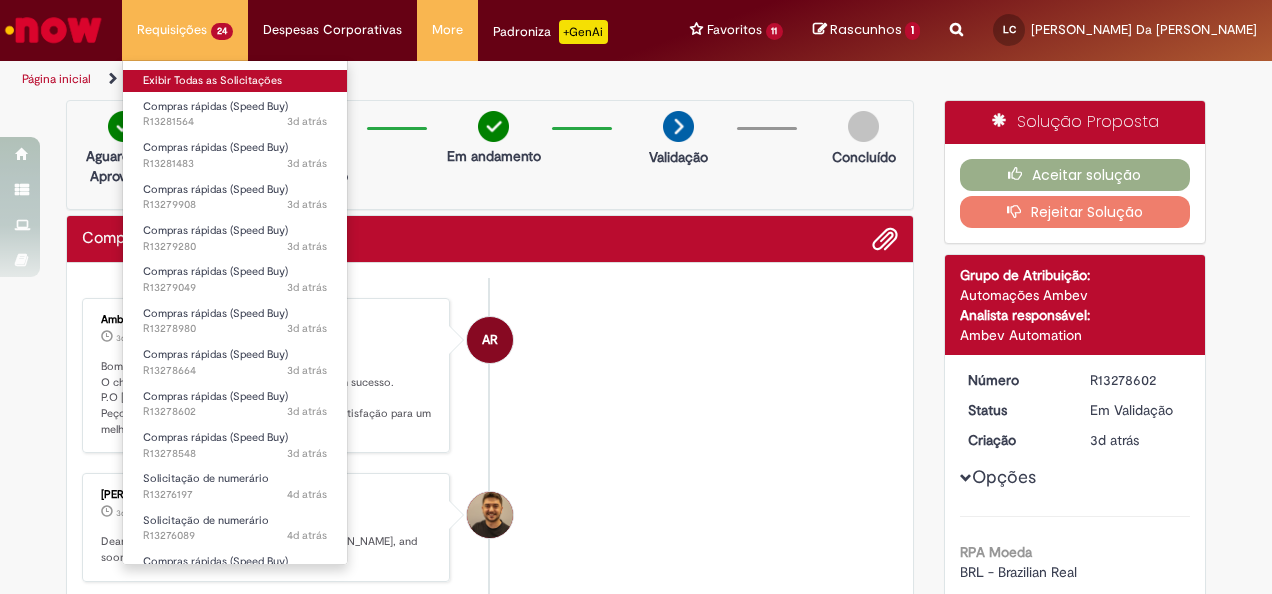 click on "Exibir Todas as Solicitações" at bounding box center (235, 81) 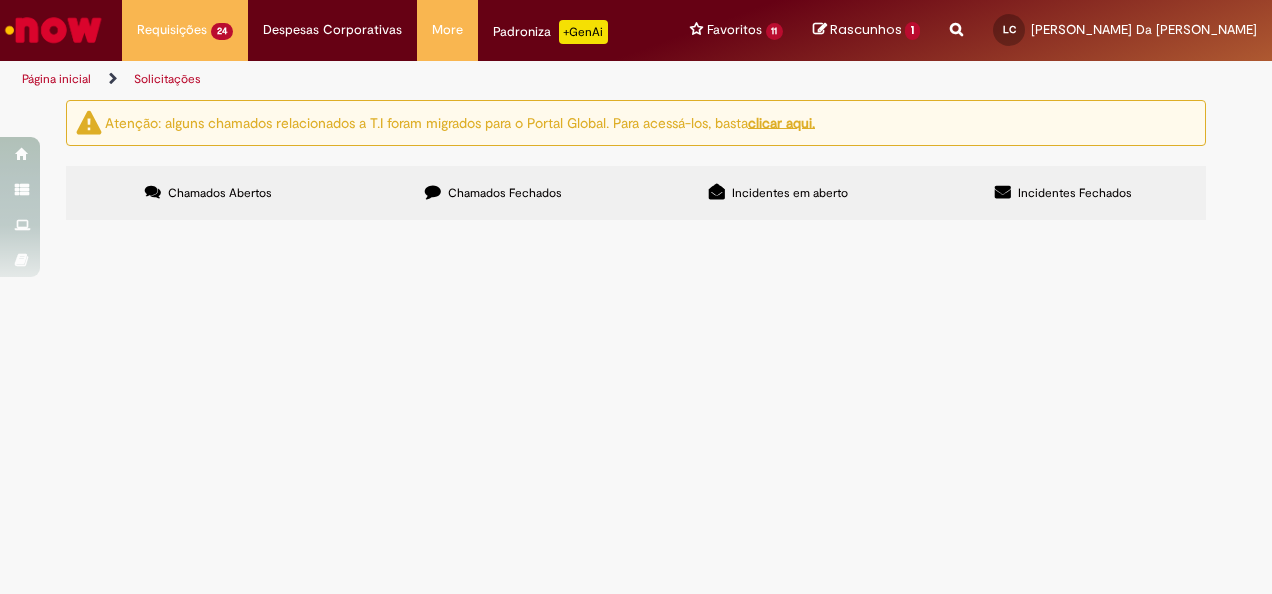 click on "PILHAS TECH BAR" at bounding box center (0, 0) 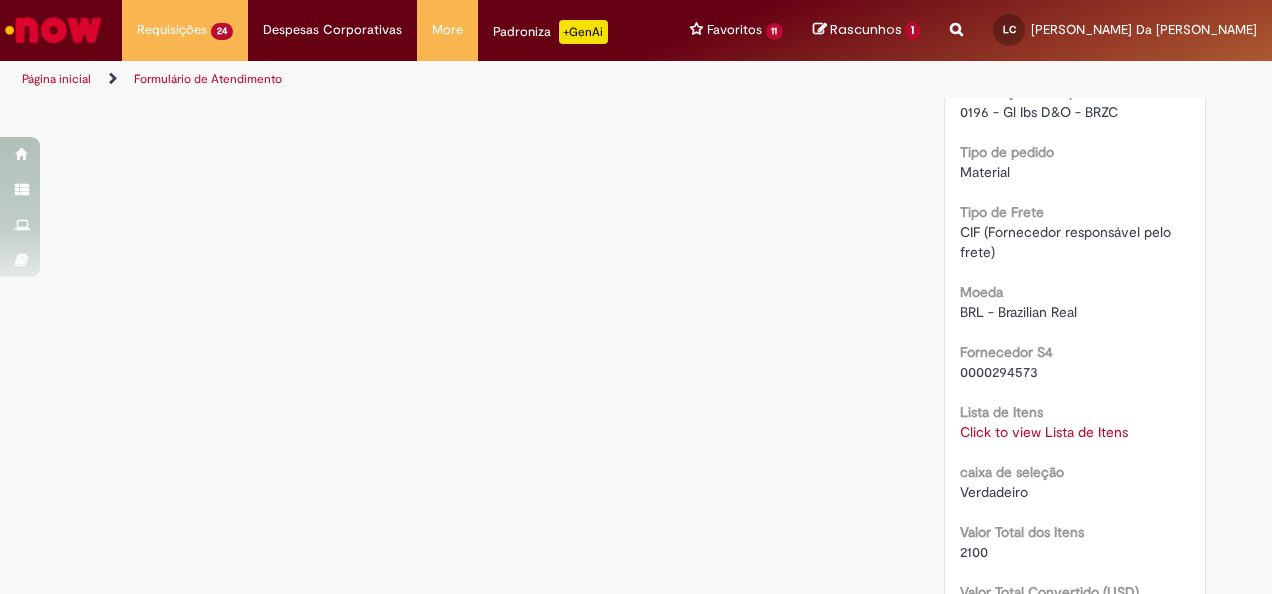 scroll, scrollTop: 2000, scrollLeft: 0, axis: vertical 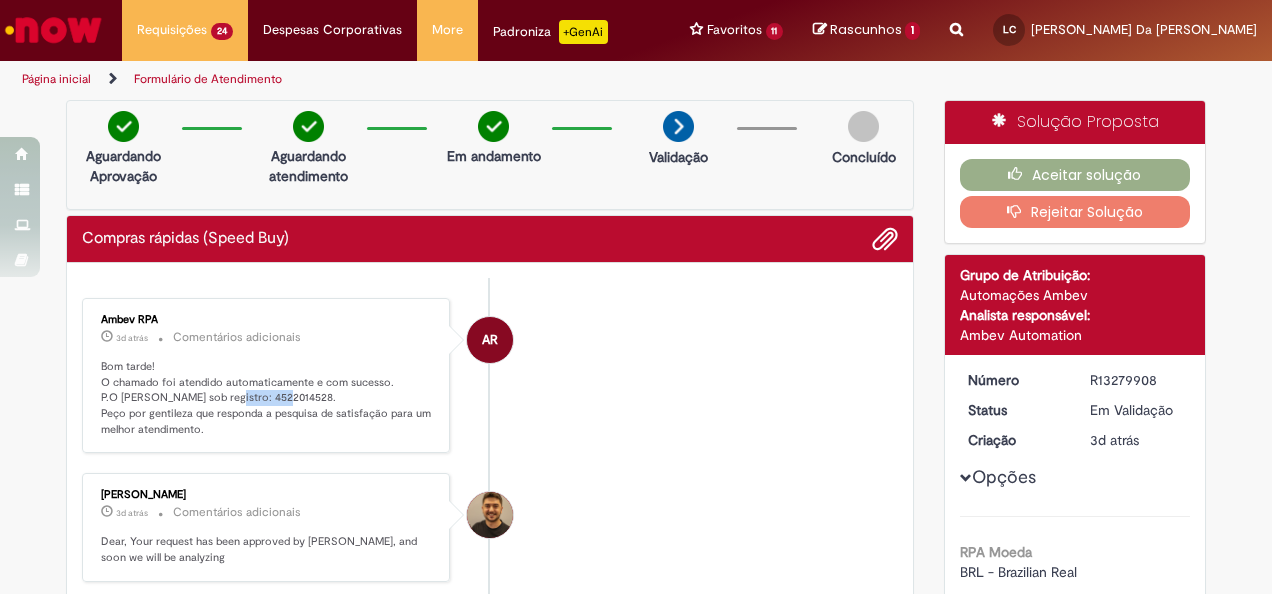 drag, startPoint x: 211, startPoint y: 392, endPoint x: 268, endPoint y: 396, distance: 57.14018 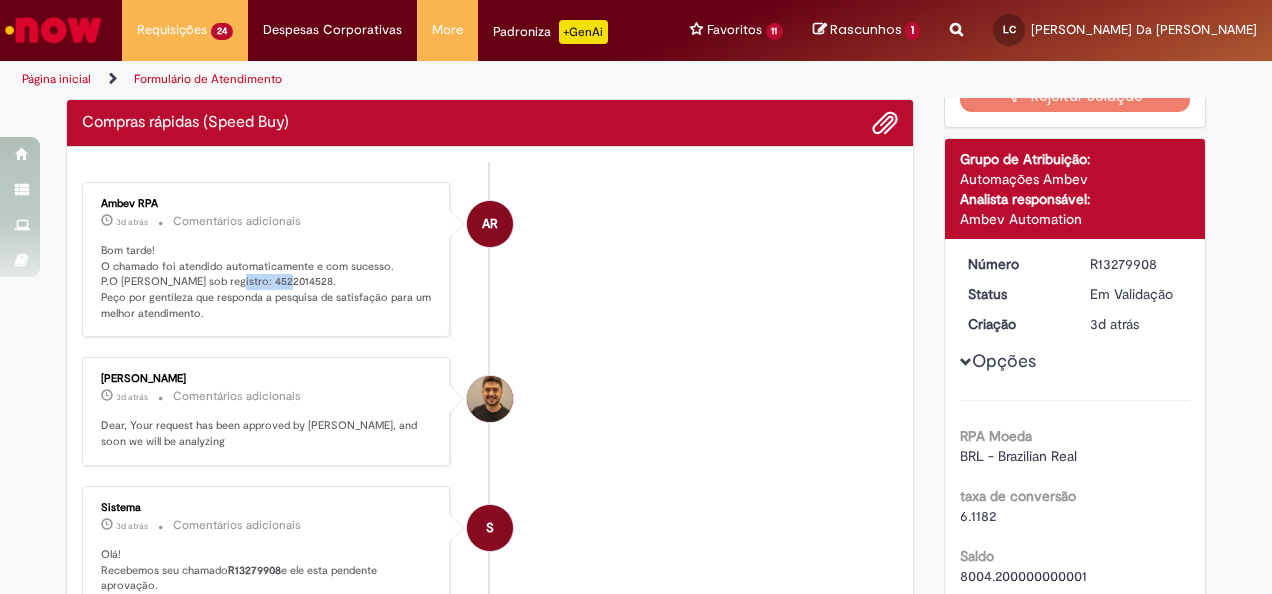 scroll, scrollTop: 0, scrollLeft: 0, axis: both 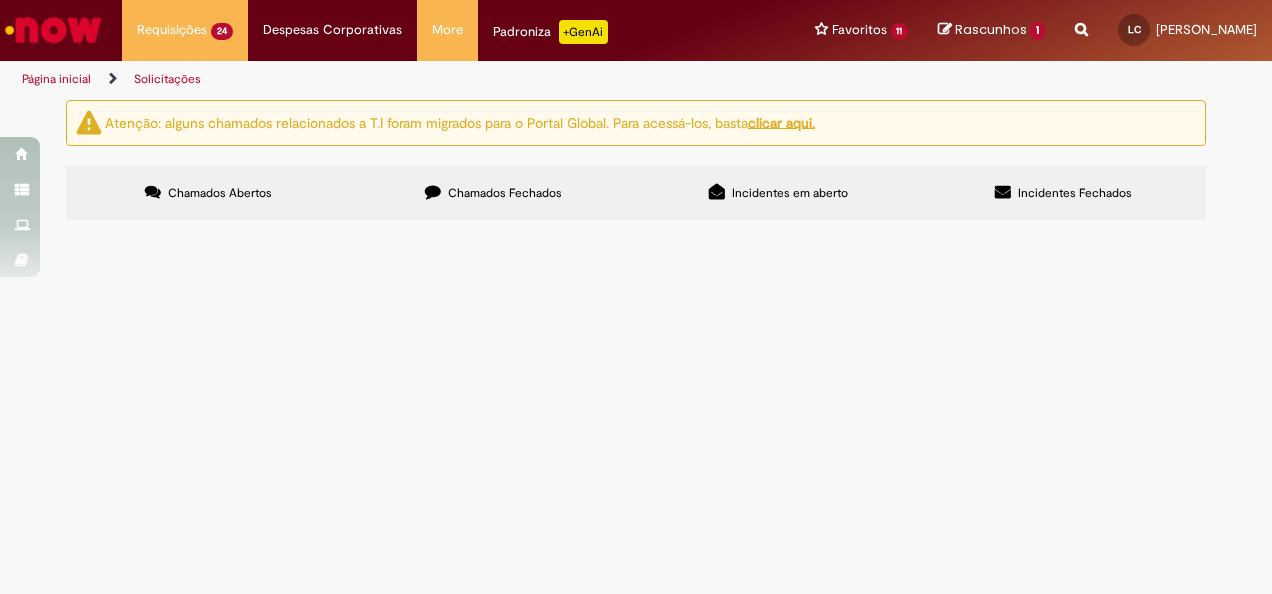 click on "PILHAS TECH BAR" at bounding box center (0, 0) 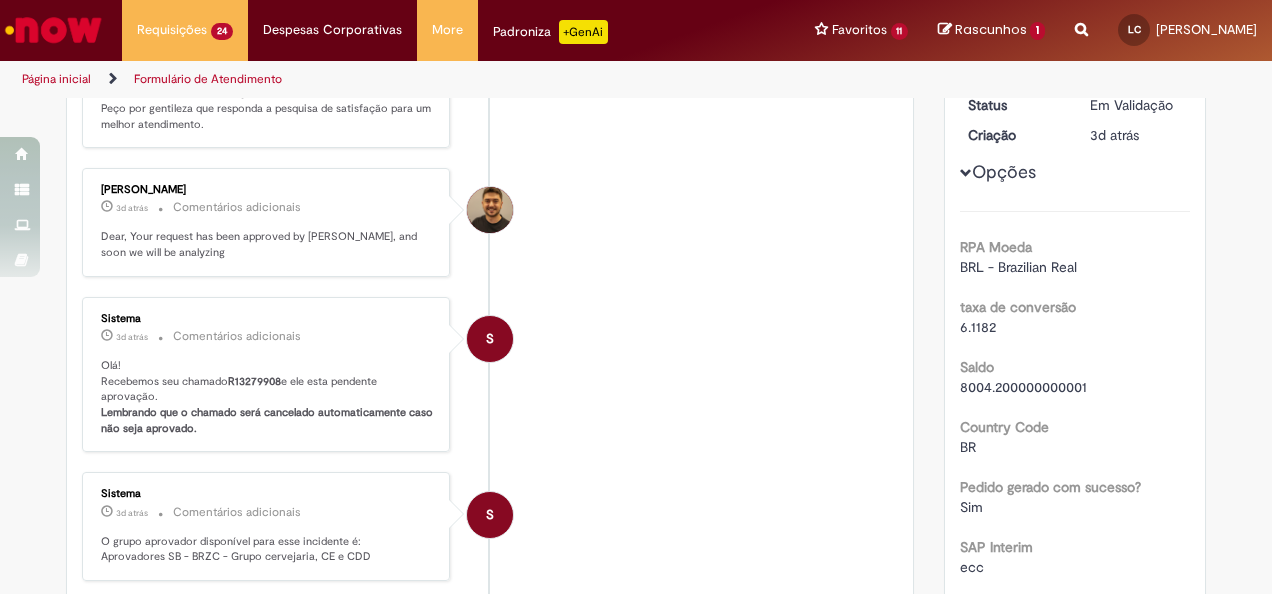 scroll, scrollTop: 114, scrollLeft: 0, axis: vertical 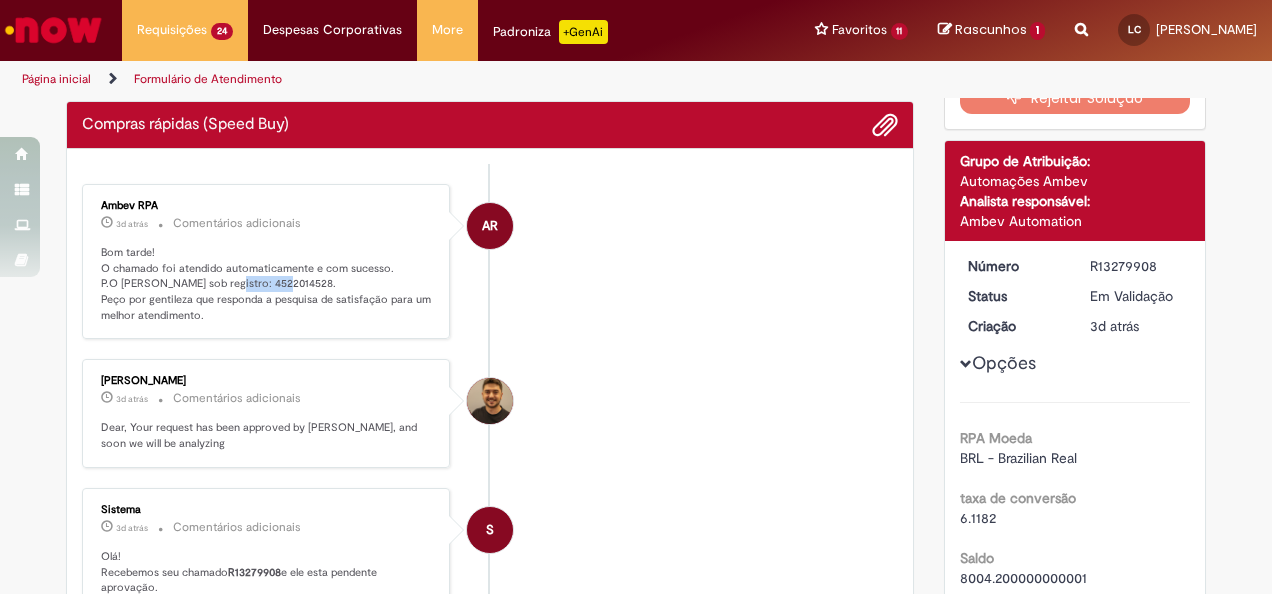 drag, startPoint x: 210, startPoint y: 279, endPoint x: 268, endPoint y: 276, distance: 58.077534 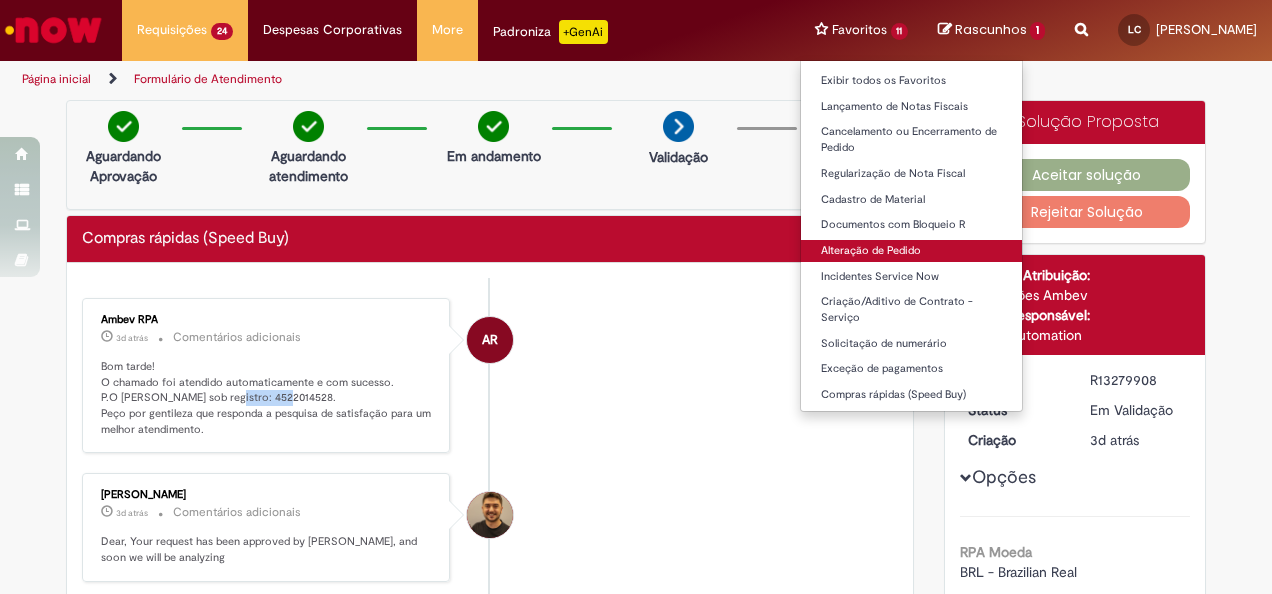 click on "Alteração de Pedido" at bounding box center [912, 251] 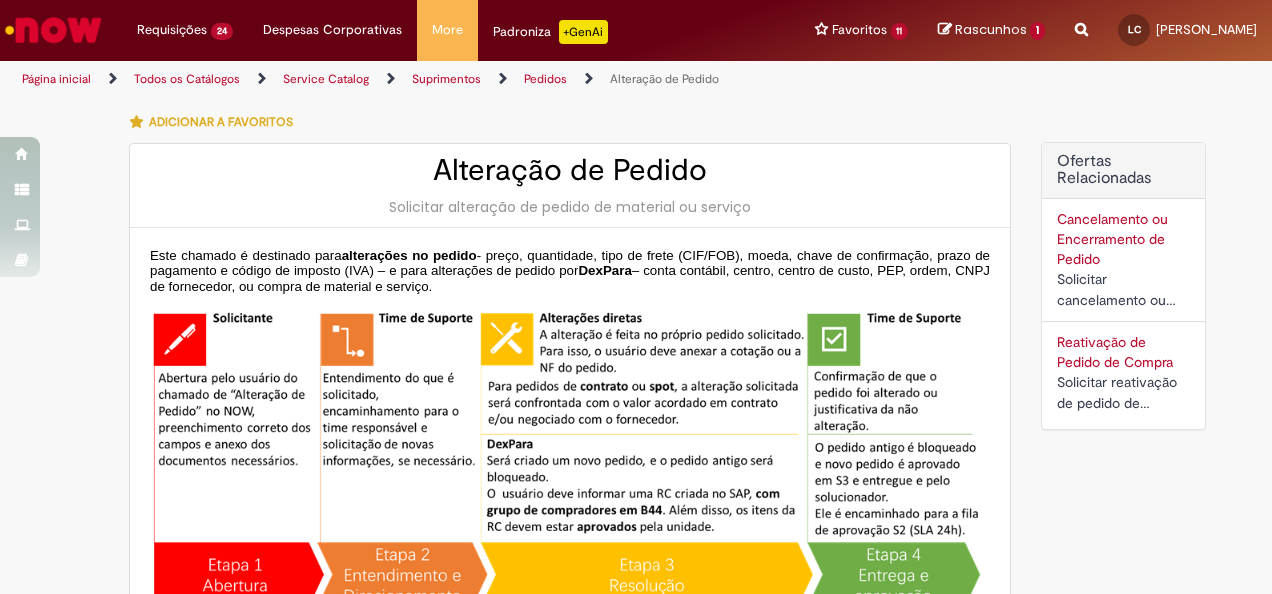 type on "*******" 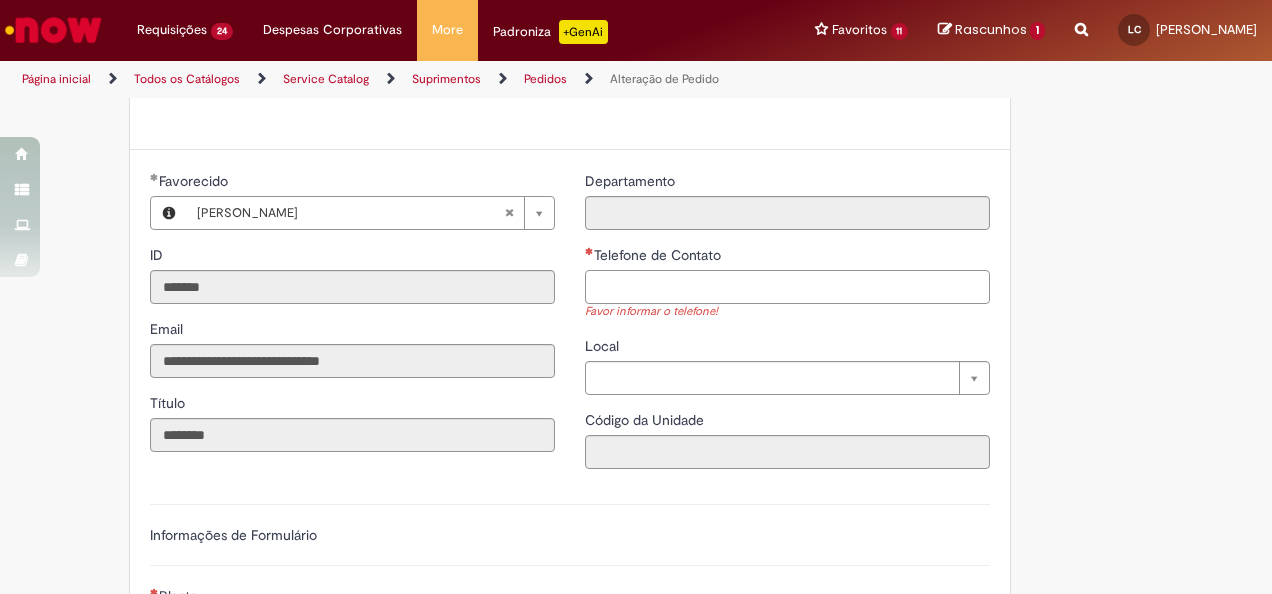 click on "Telefone de Contato" at bounding box center [787, 287] 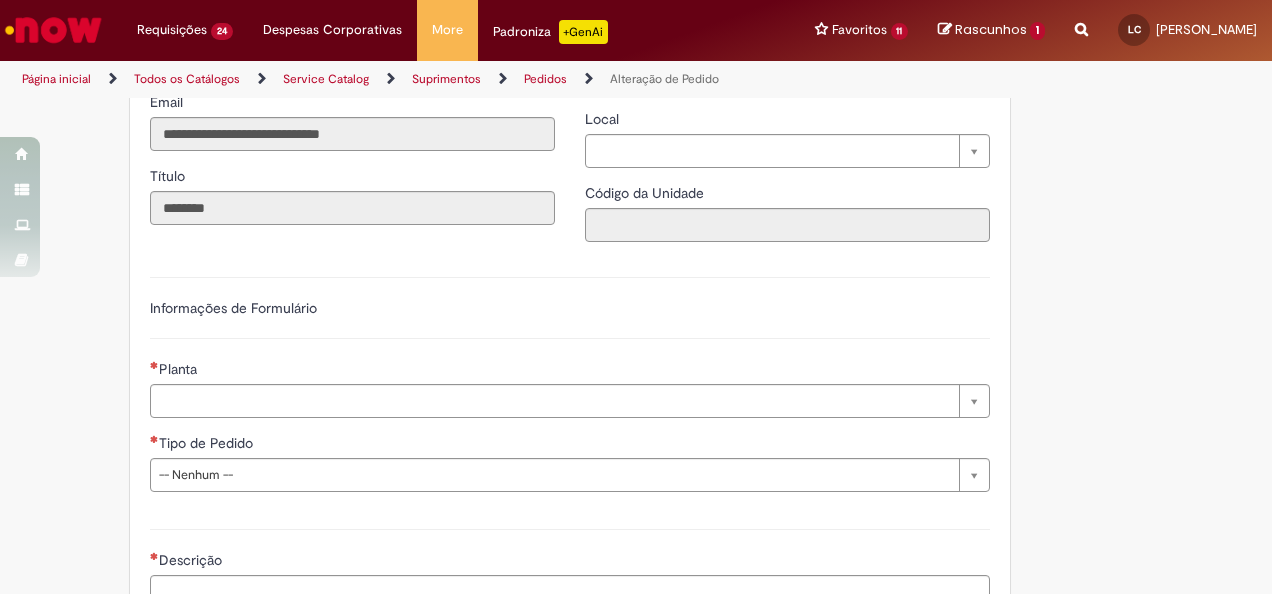 scroll, scrollTop: 1100, scrollLeft: 0, axis: vertical 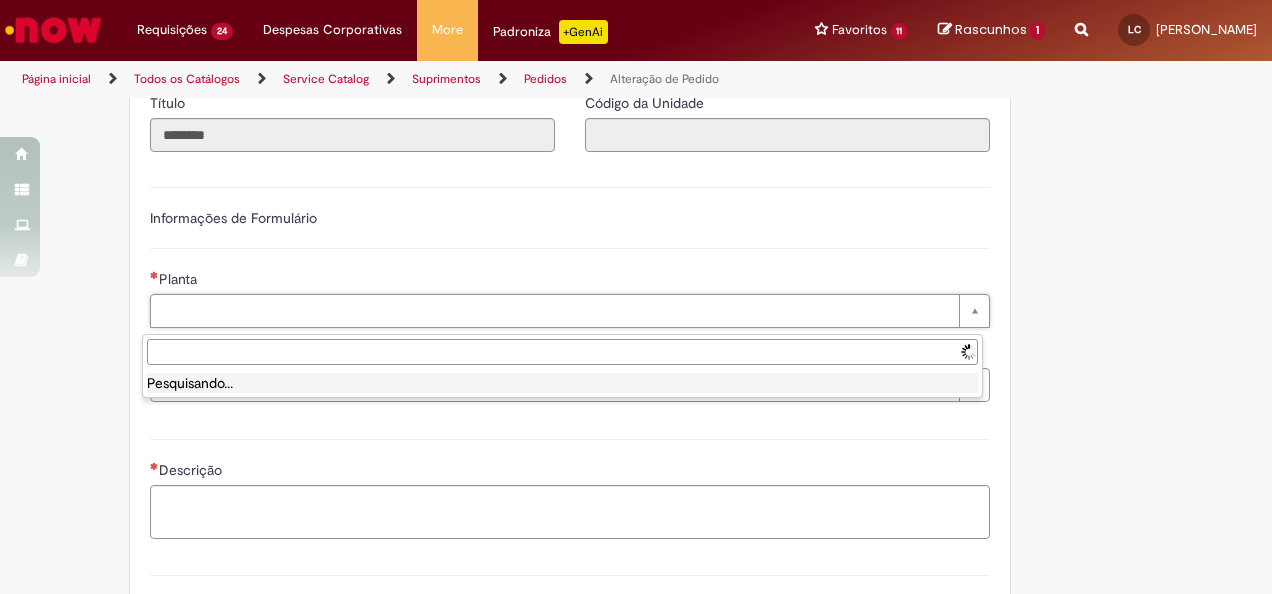 type on "**********" 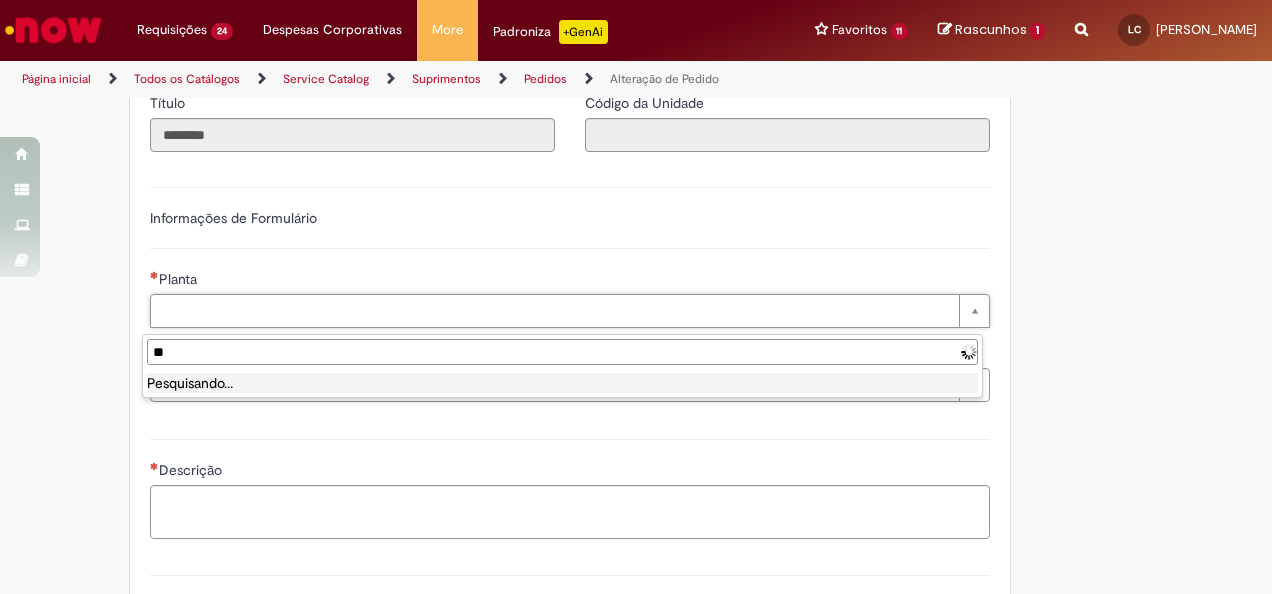 type on "*" 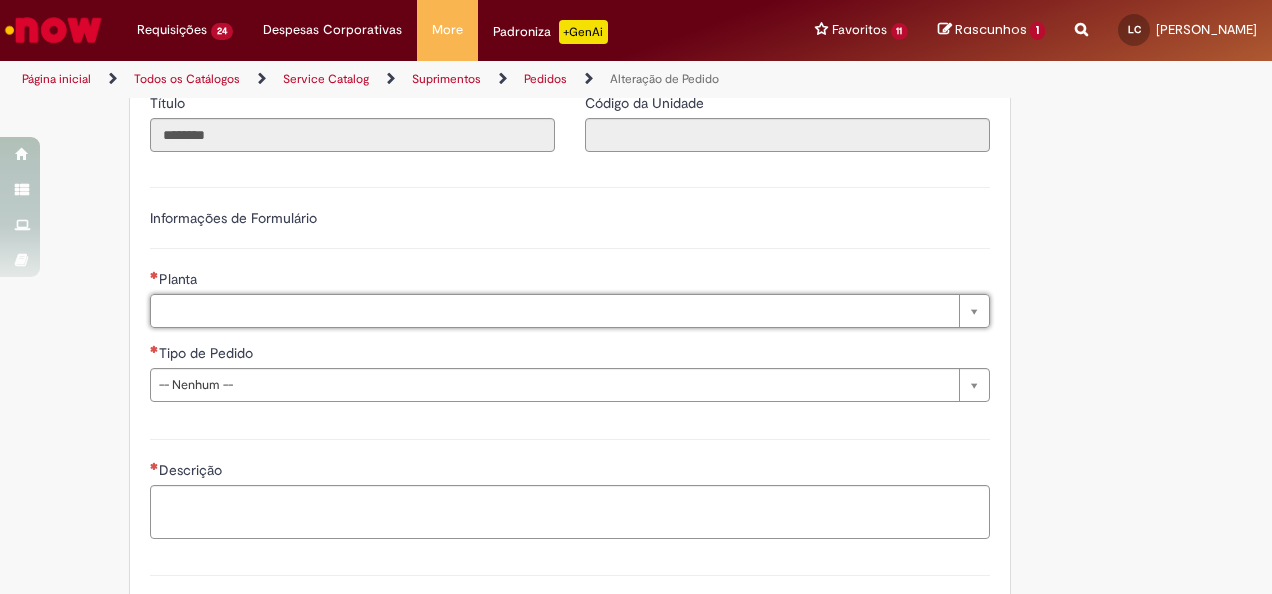 type on "*" 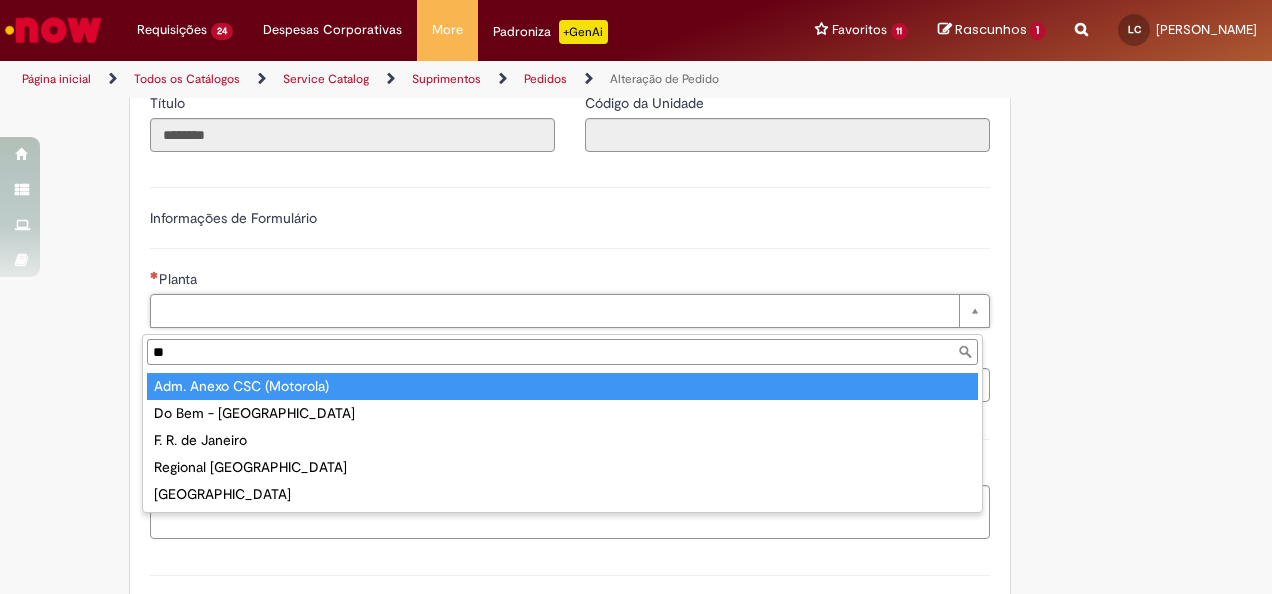 type on "*" 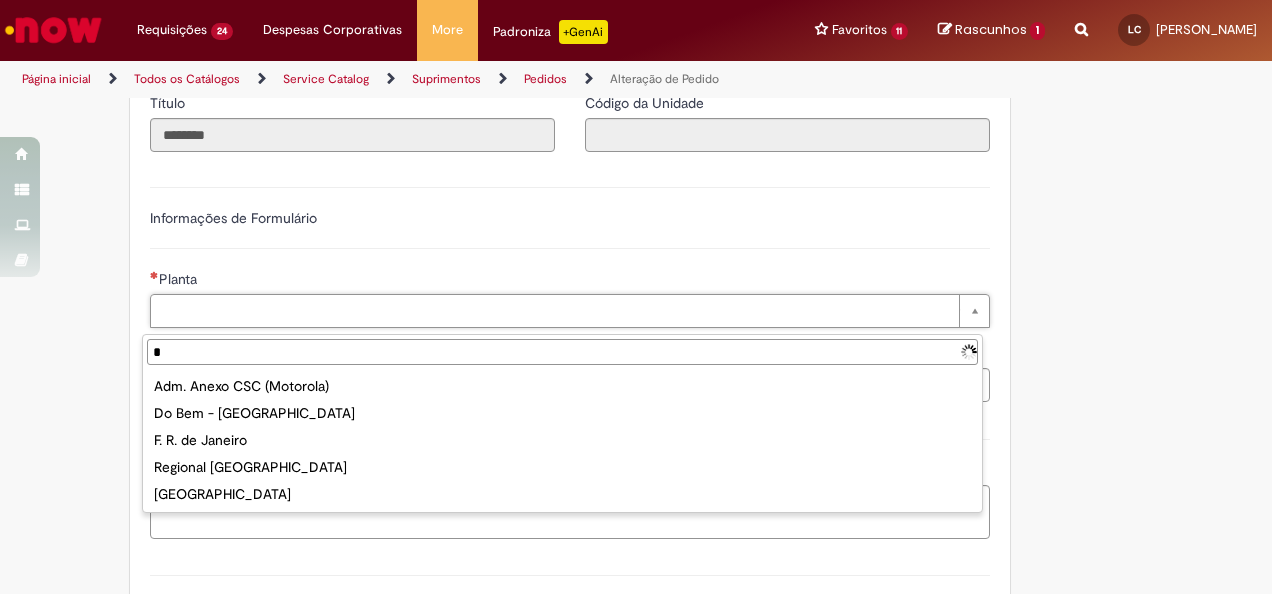 type 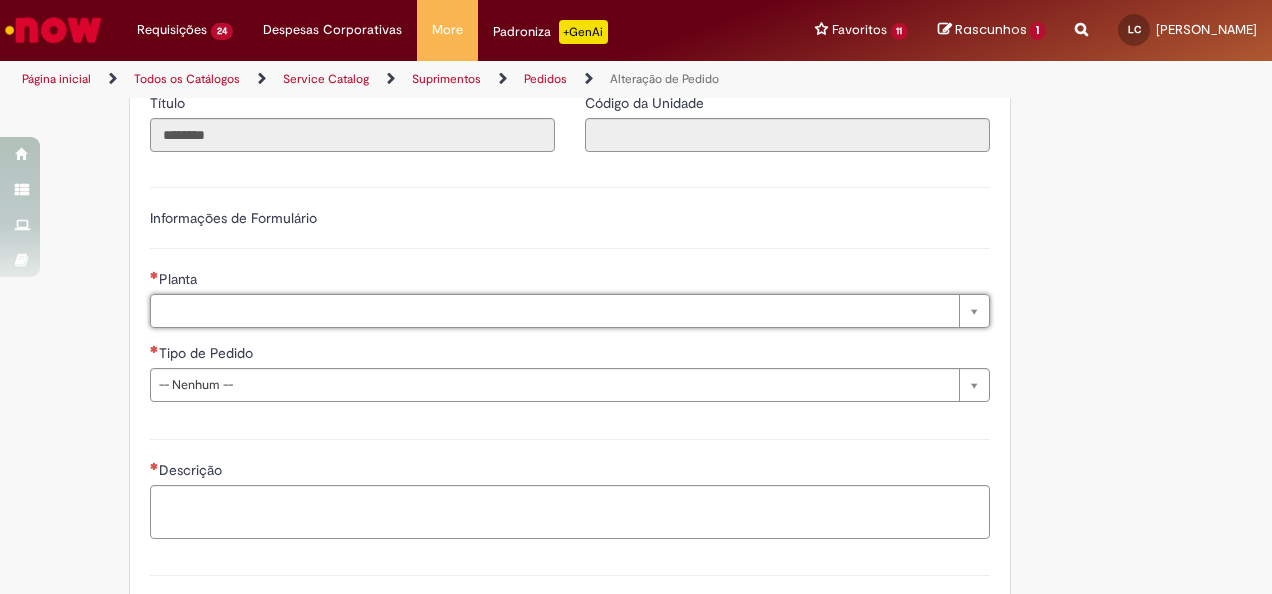 type on "*" 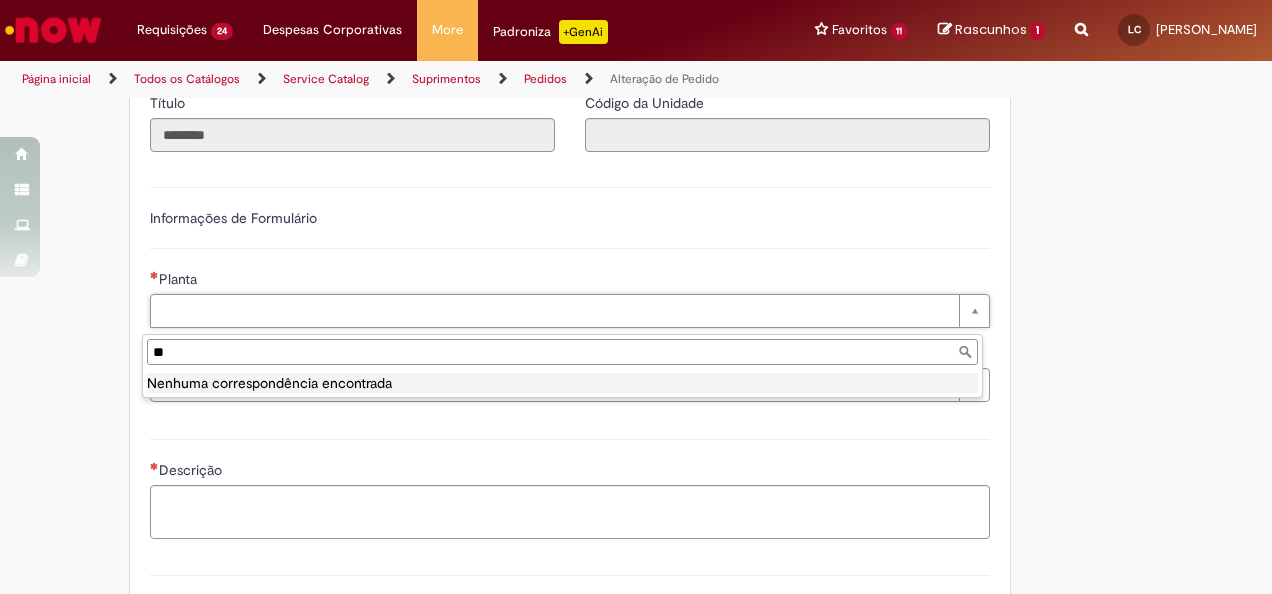 type on "*" 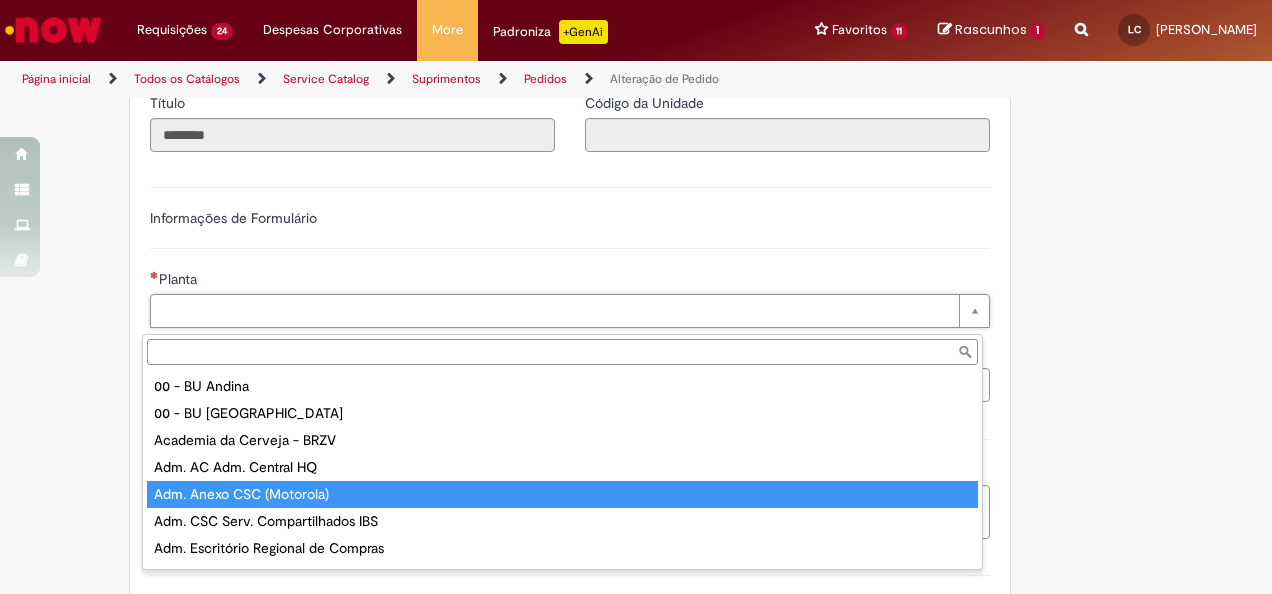 type on "**********" 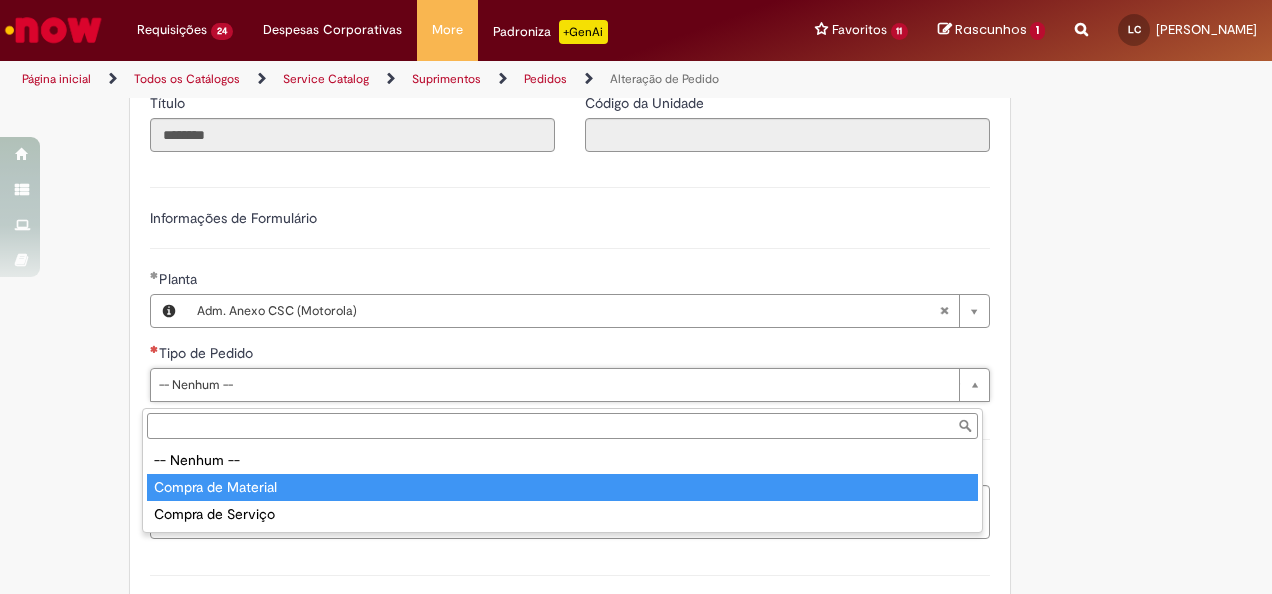 type on "**********" 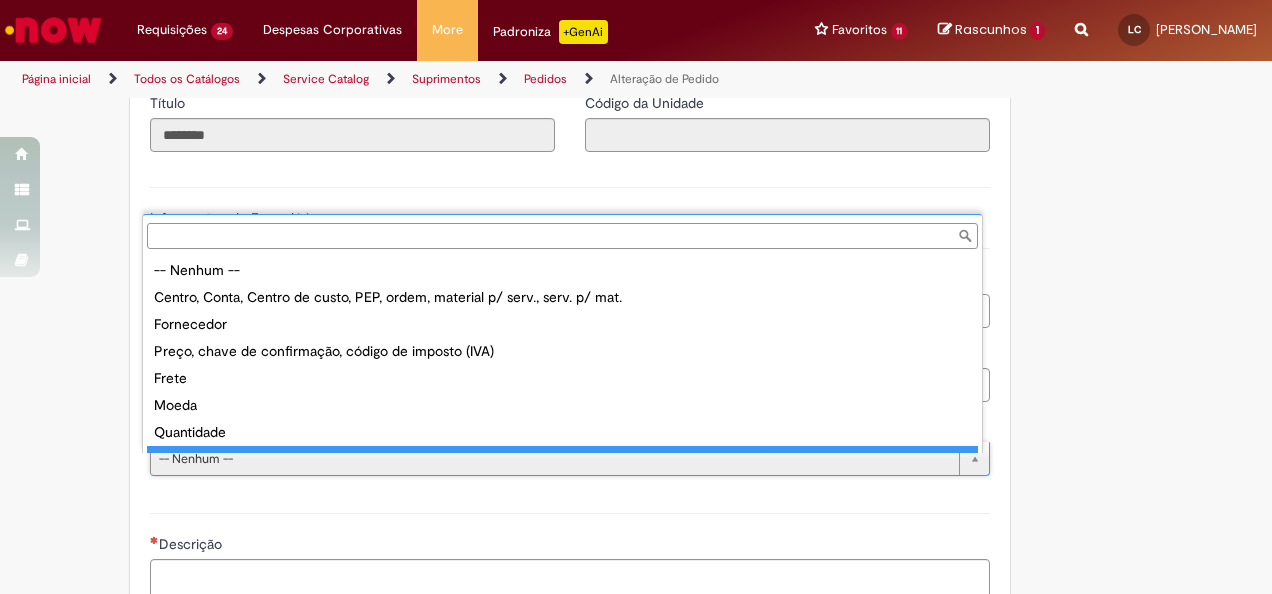 scroll, scrollTop: 16, scrollLeft: 0, axis: vertical 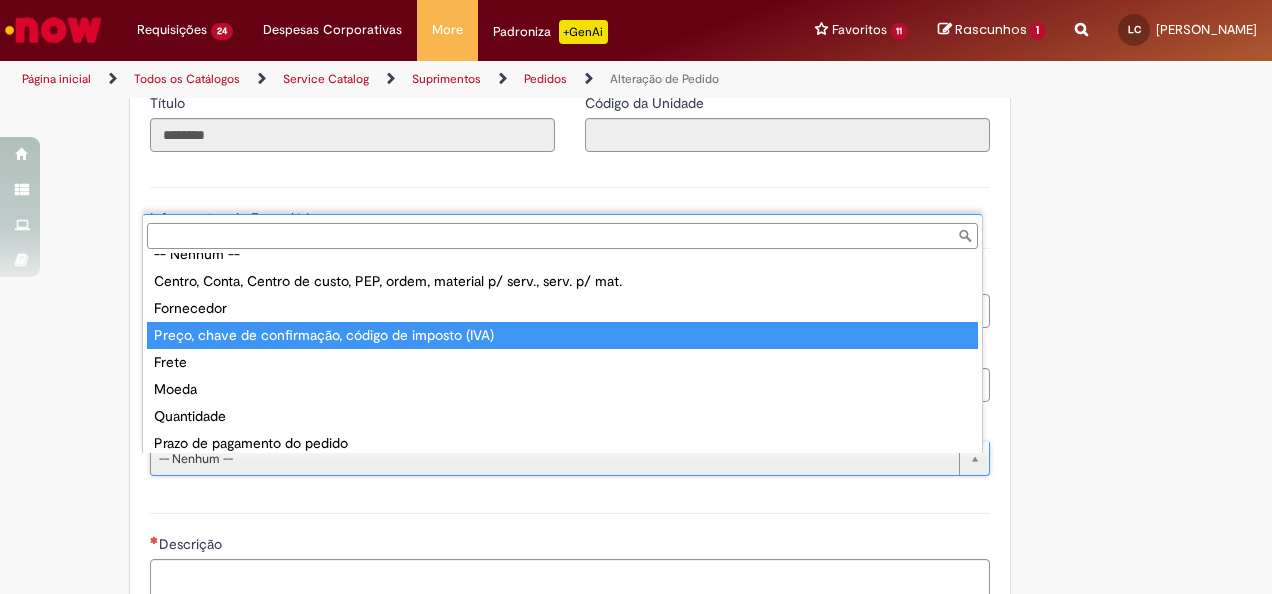 type on "**********" 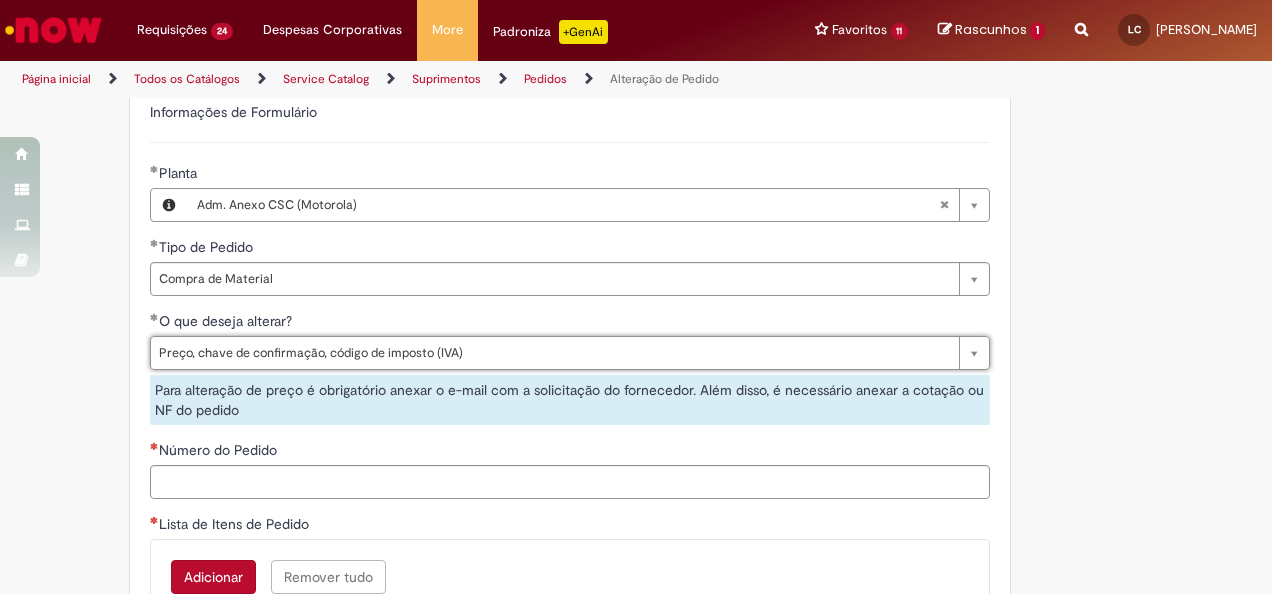 scroll, scrollTop: 1300, scrollLeft: 0, axis: vertical 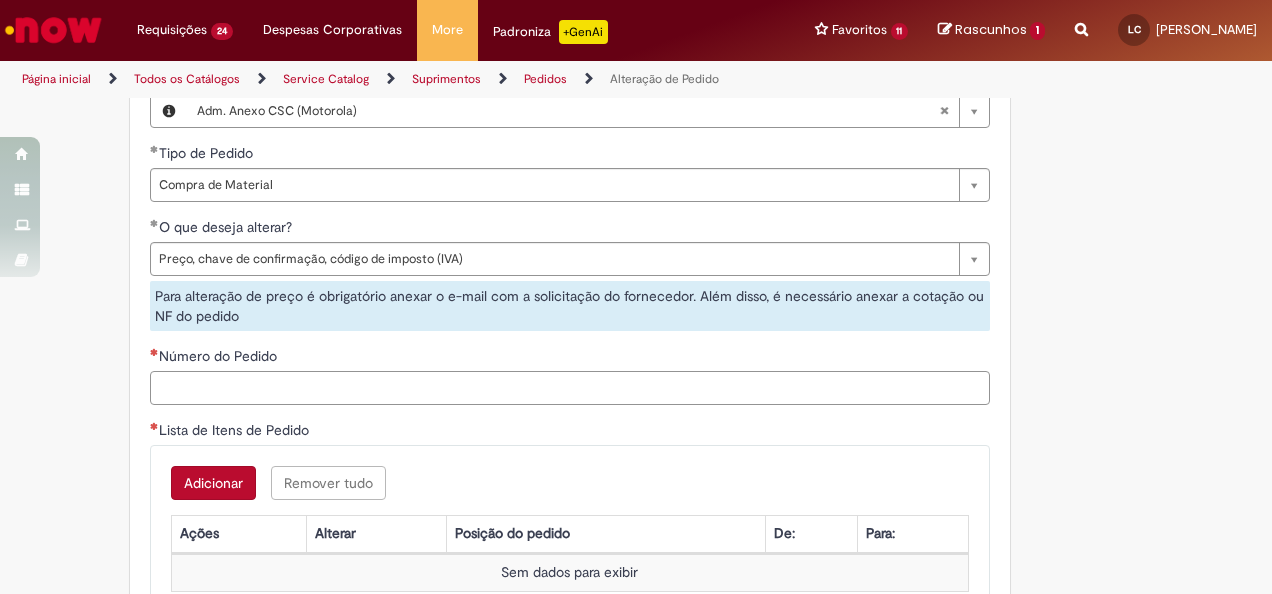 click on "Número do Pedido" at bounding box center [570, 388] 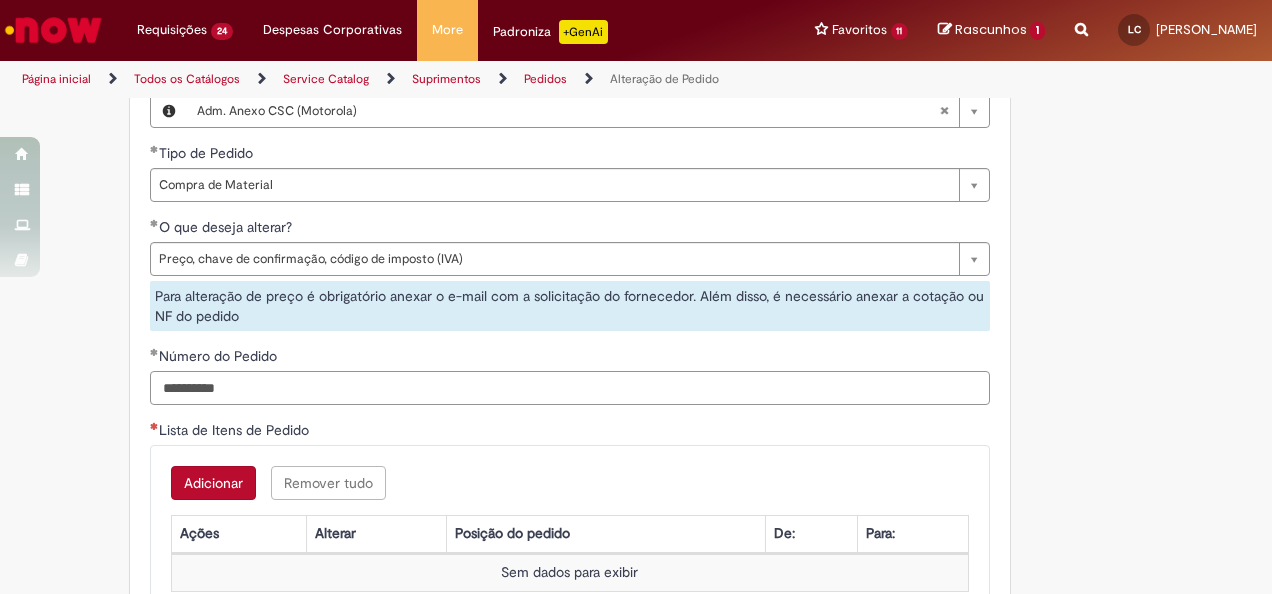 type on "**********" 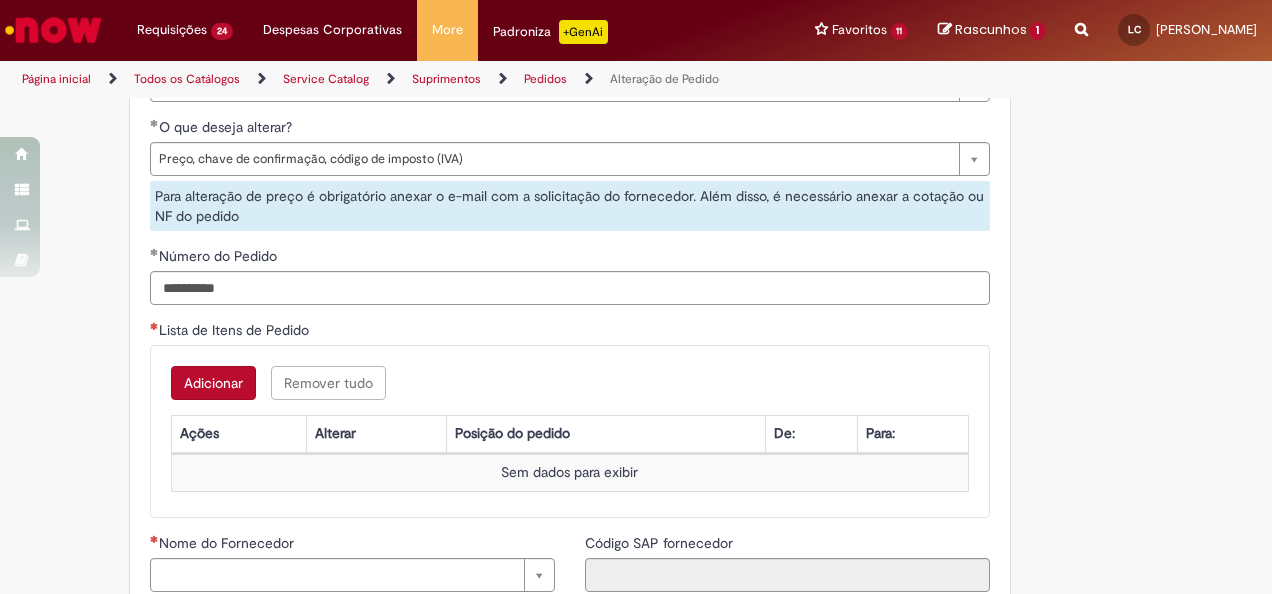 click on "Adicionar" at bounding box center [213, 383] 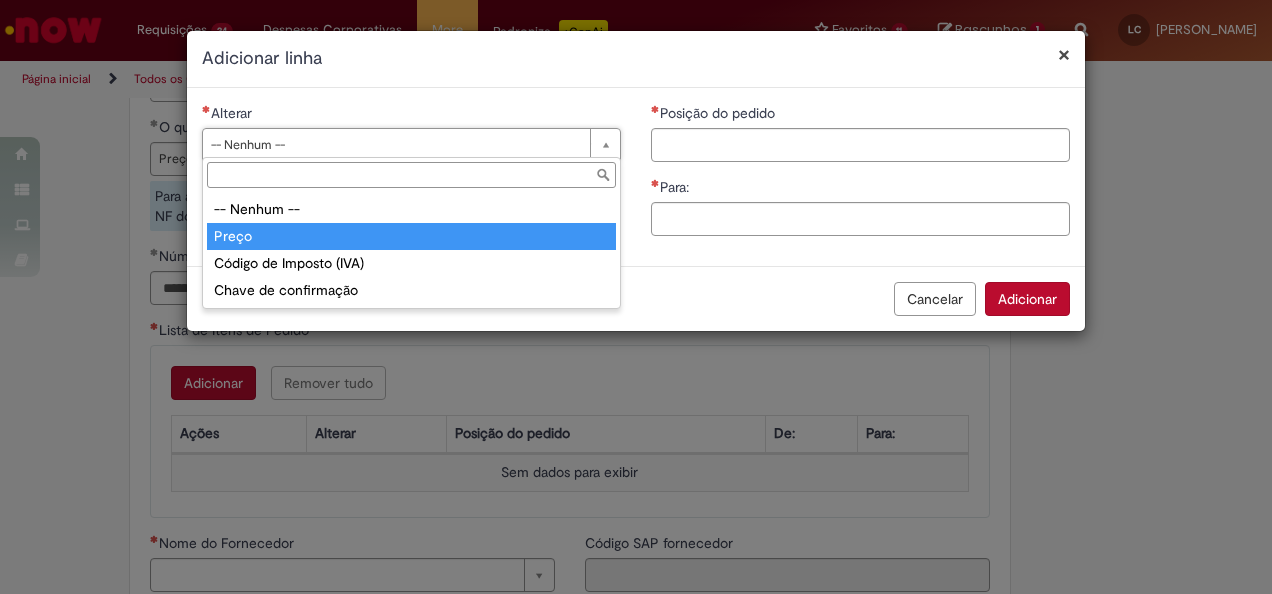 type on "*****" 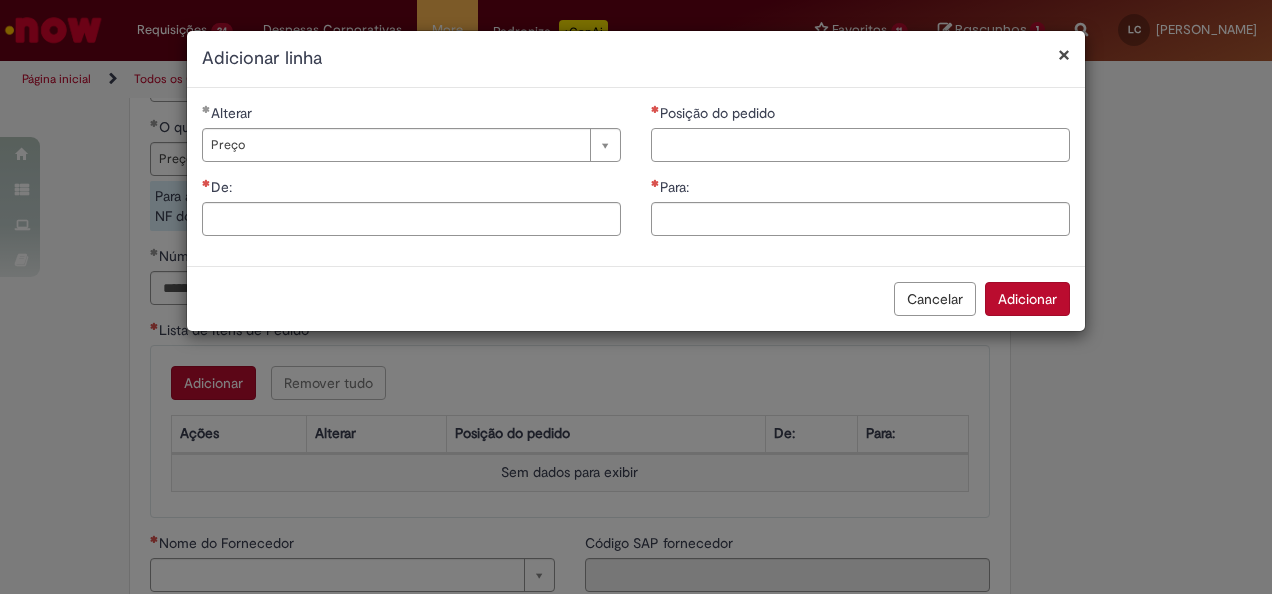 click on "Posição do pedido" at bounding box center [860, 145] 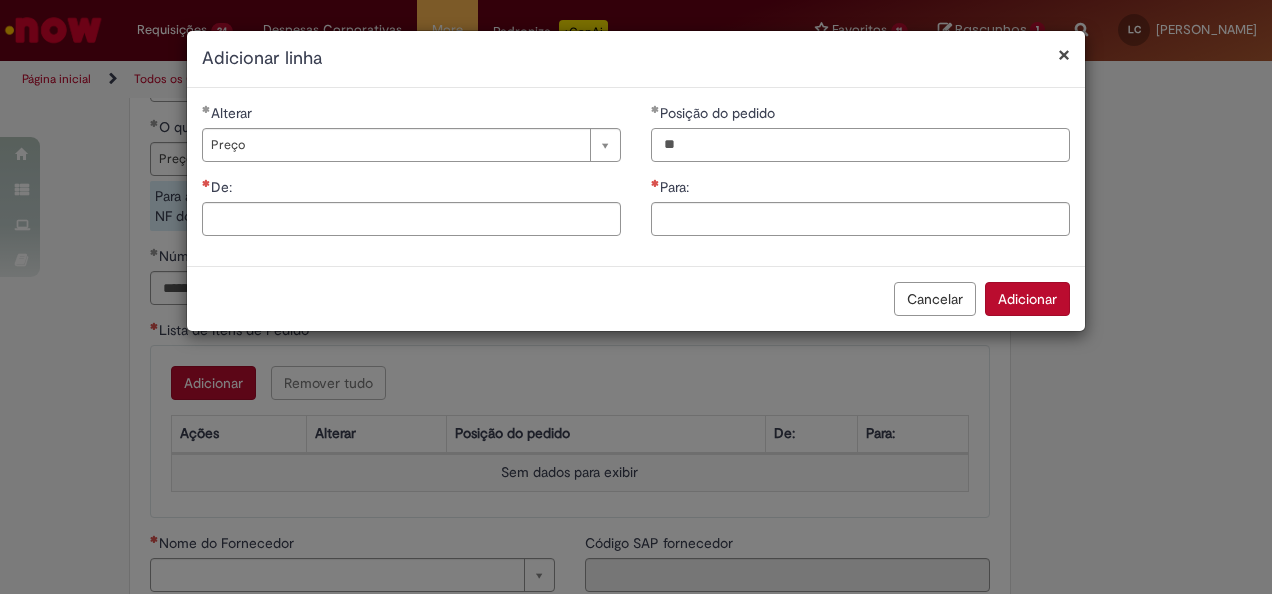 type on "**" 